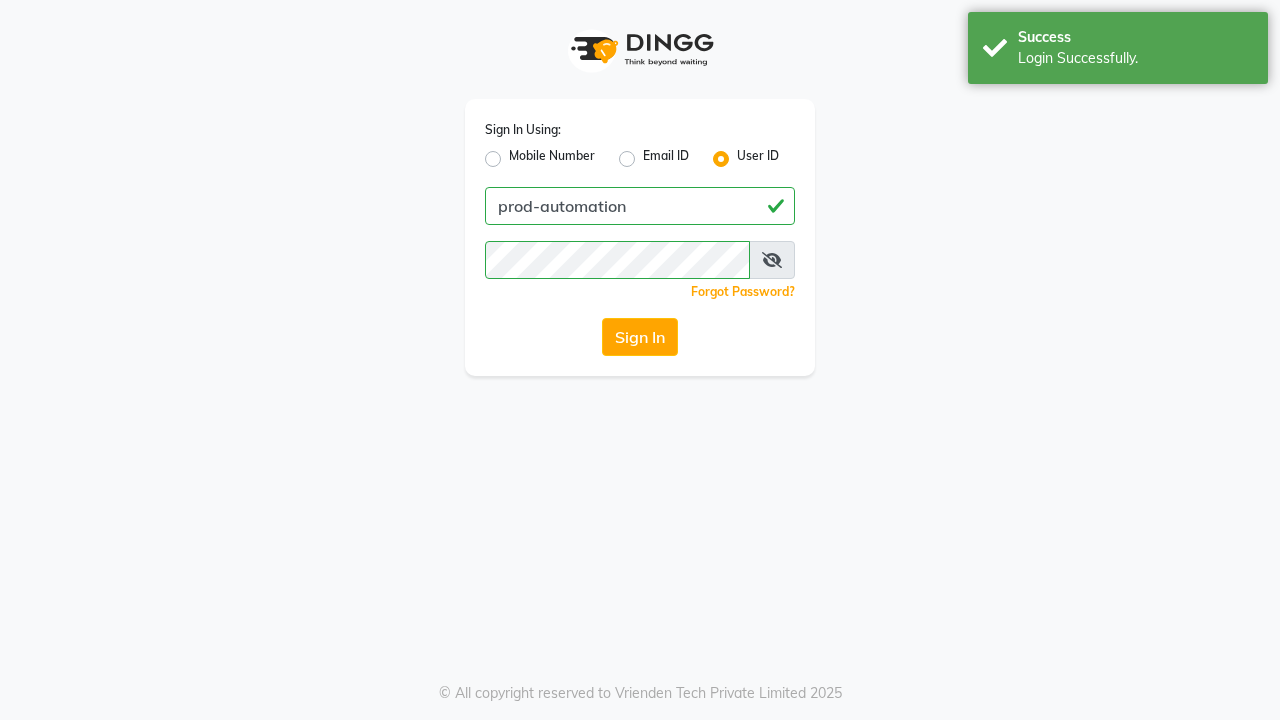 scroll, scrollTop: 0, scrollLeft: 0, axis: both 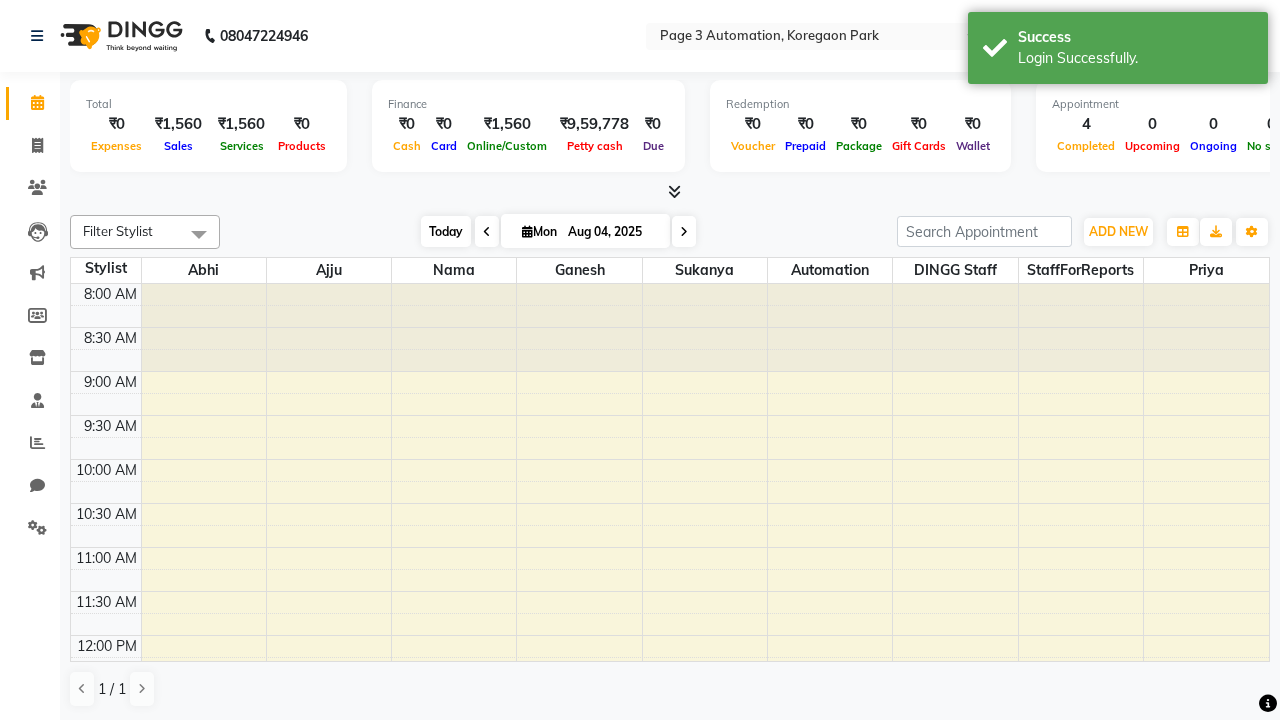 click on "Today" at bounding box center (446, 231) 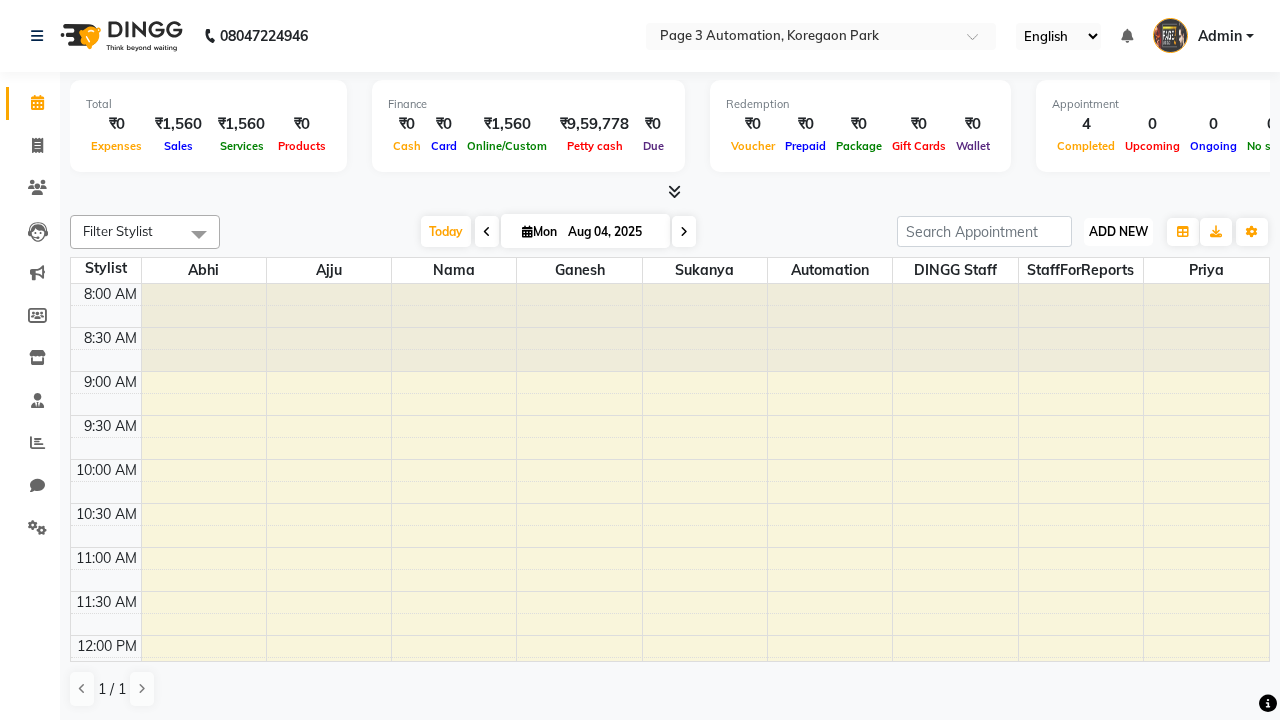 click on "ADD NEW" at bounding box center (1118, 231) 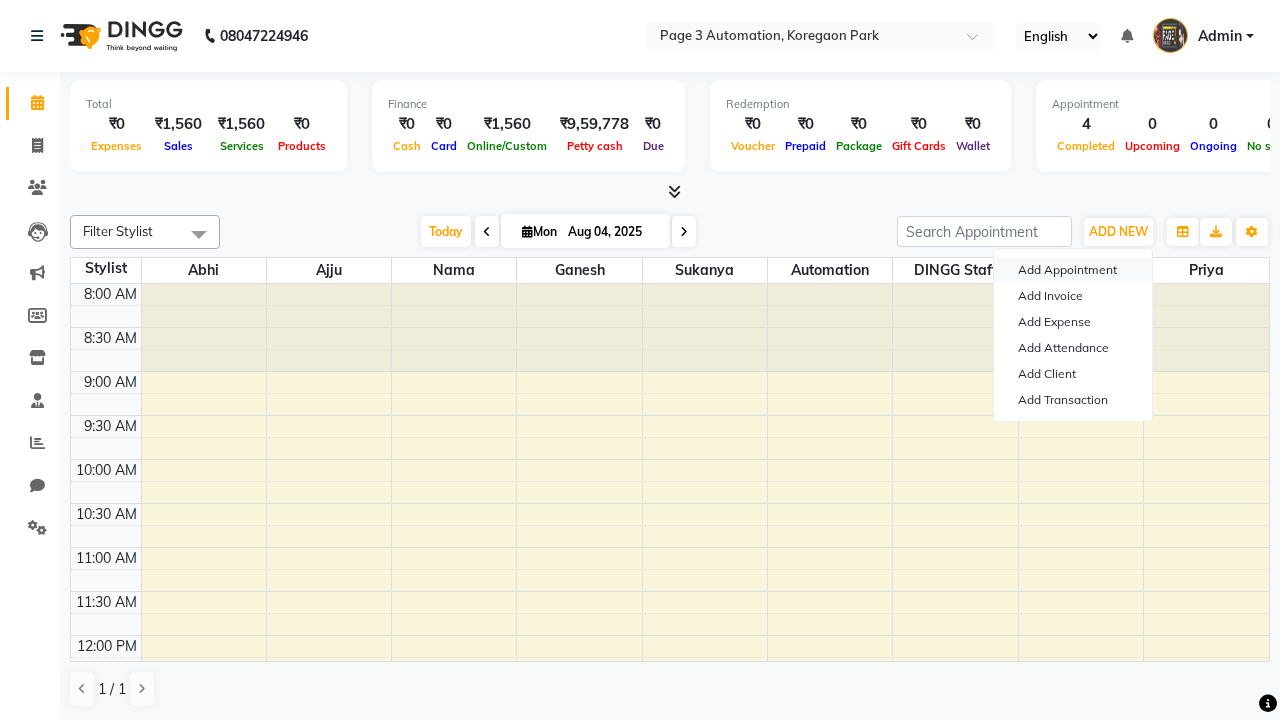 click on "Add Appointment" at bounding box center [1073, 270] 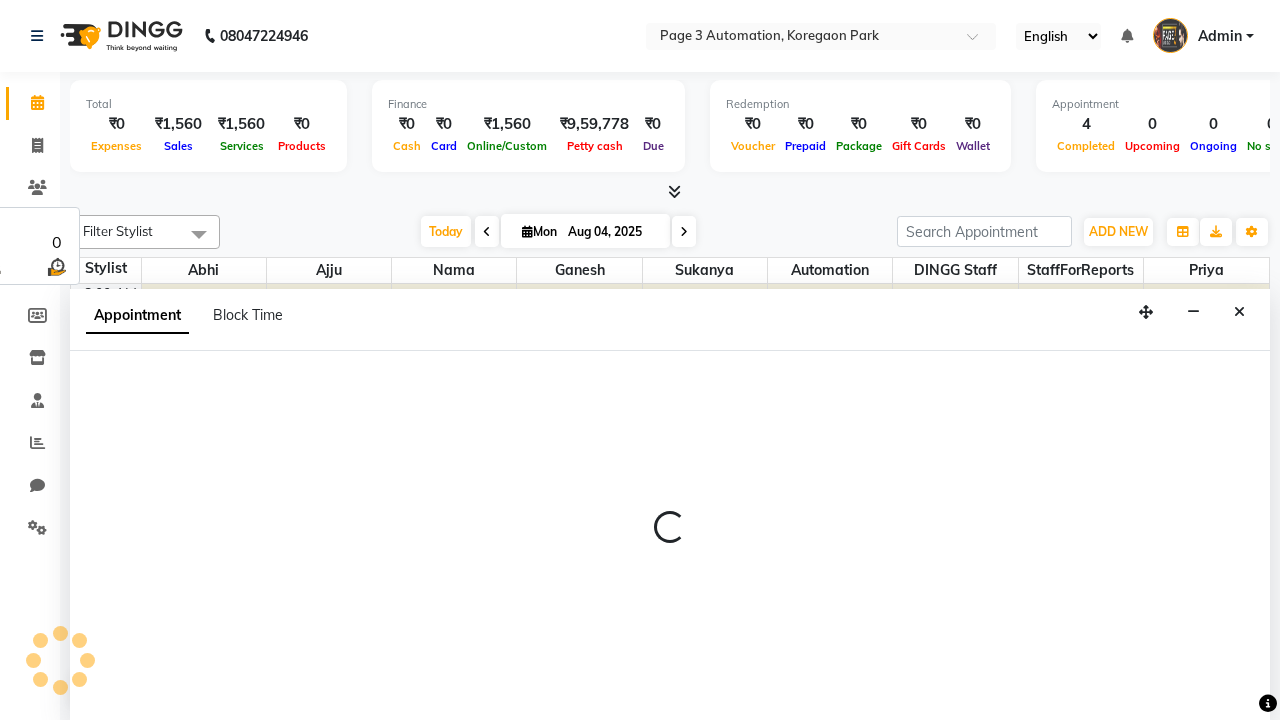select on "tentative" 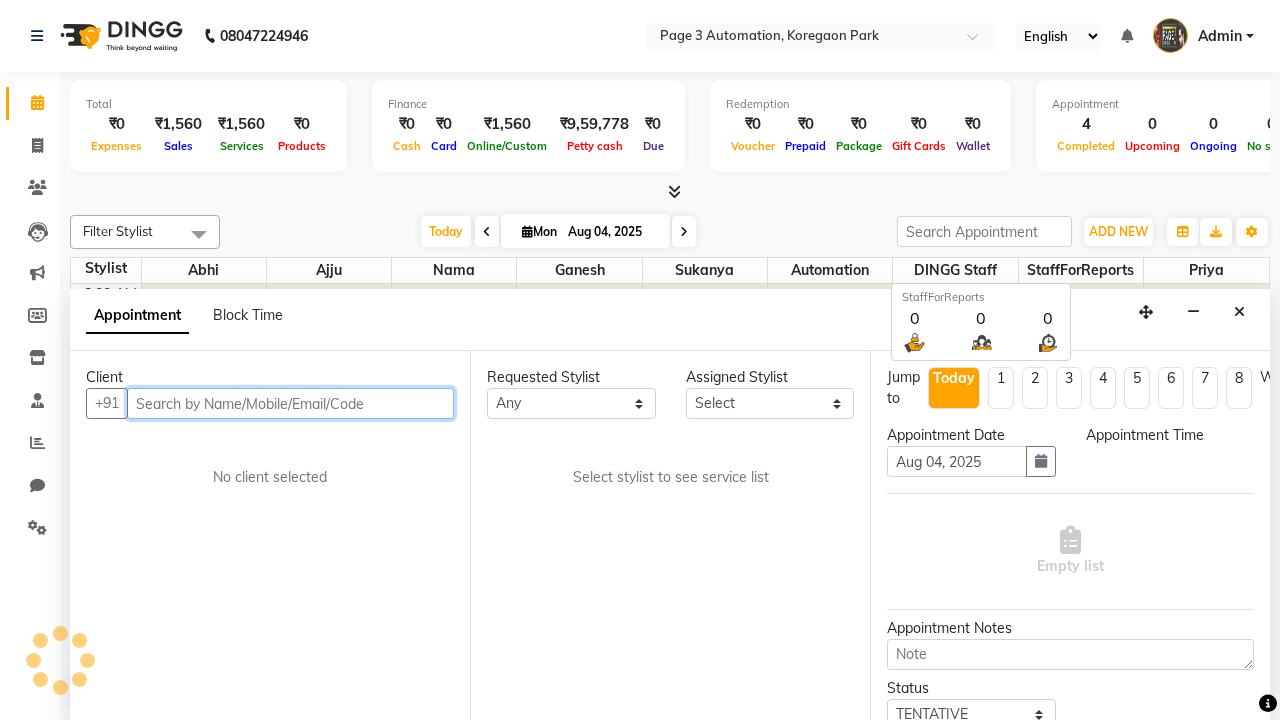 select on "540" 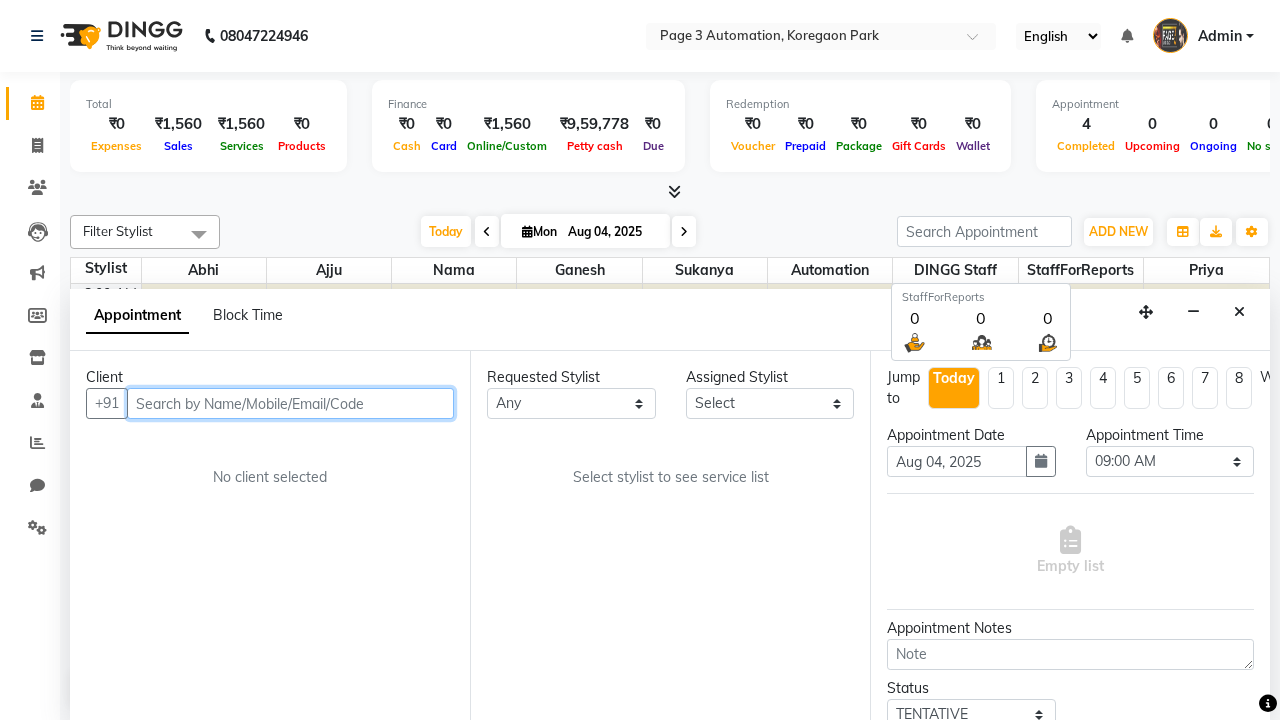 scroll, scrollTop: 1, scrollLeft: 0, axis: vertical 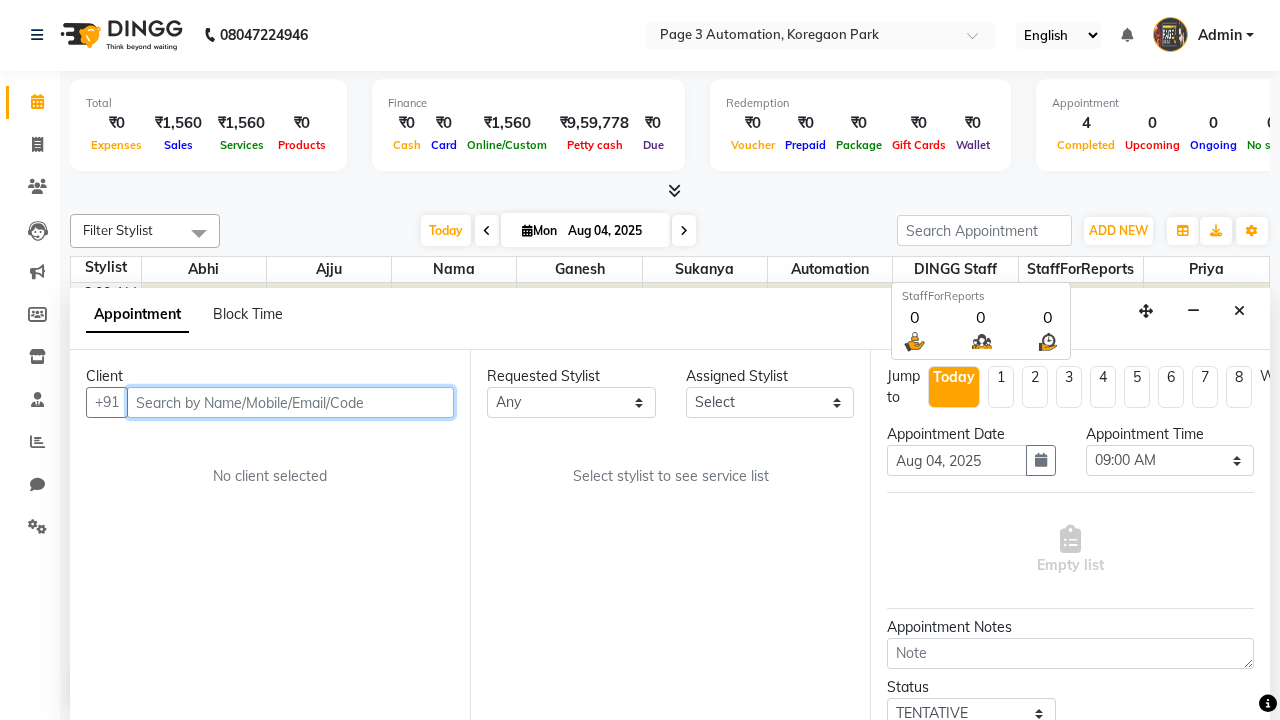 type on "[PHONE]" 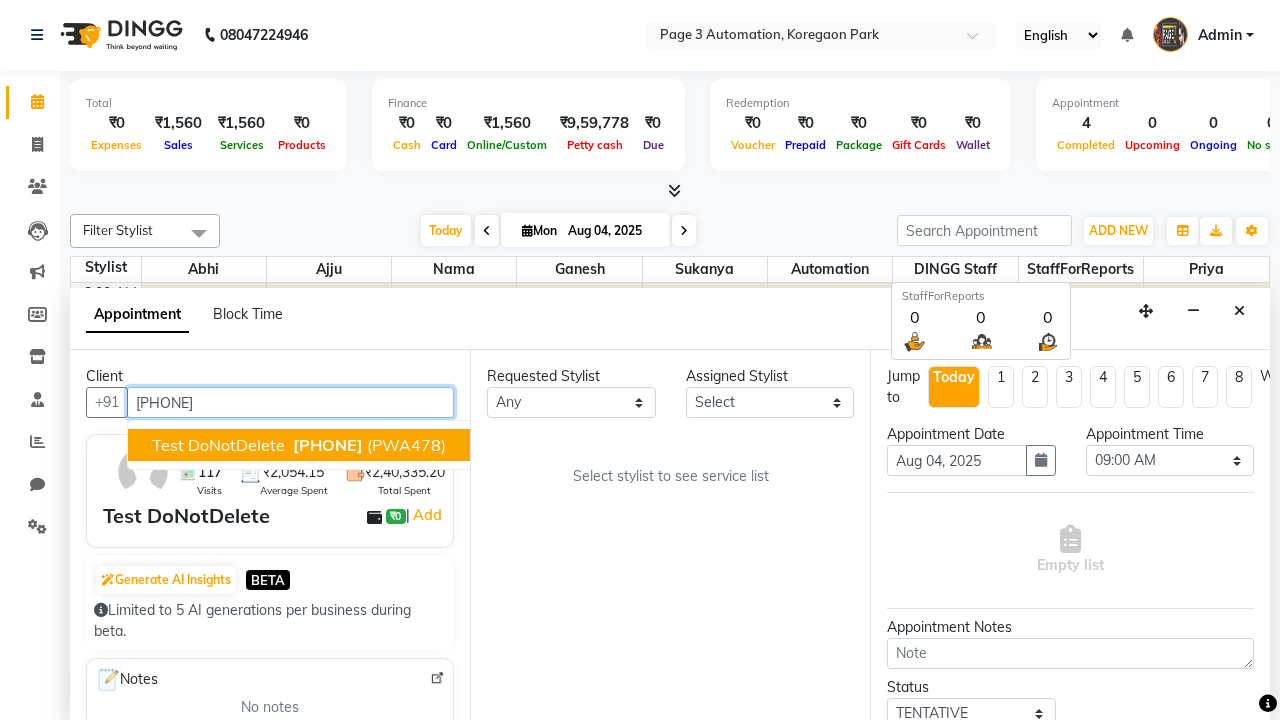 click on "[PHONE]" at bounding box center [328, 445] 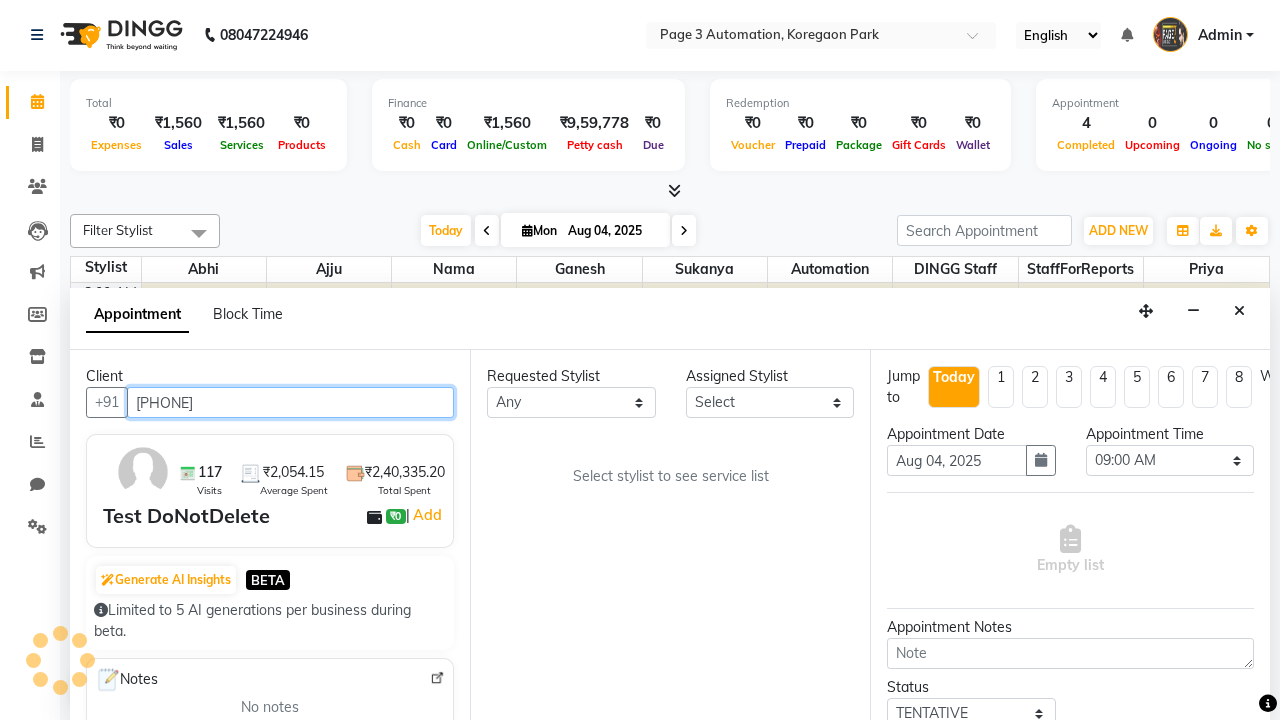 select on "711" 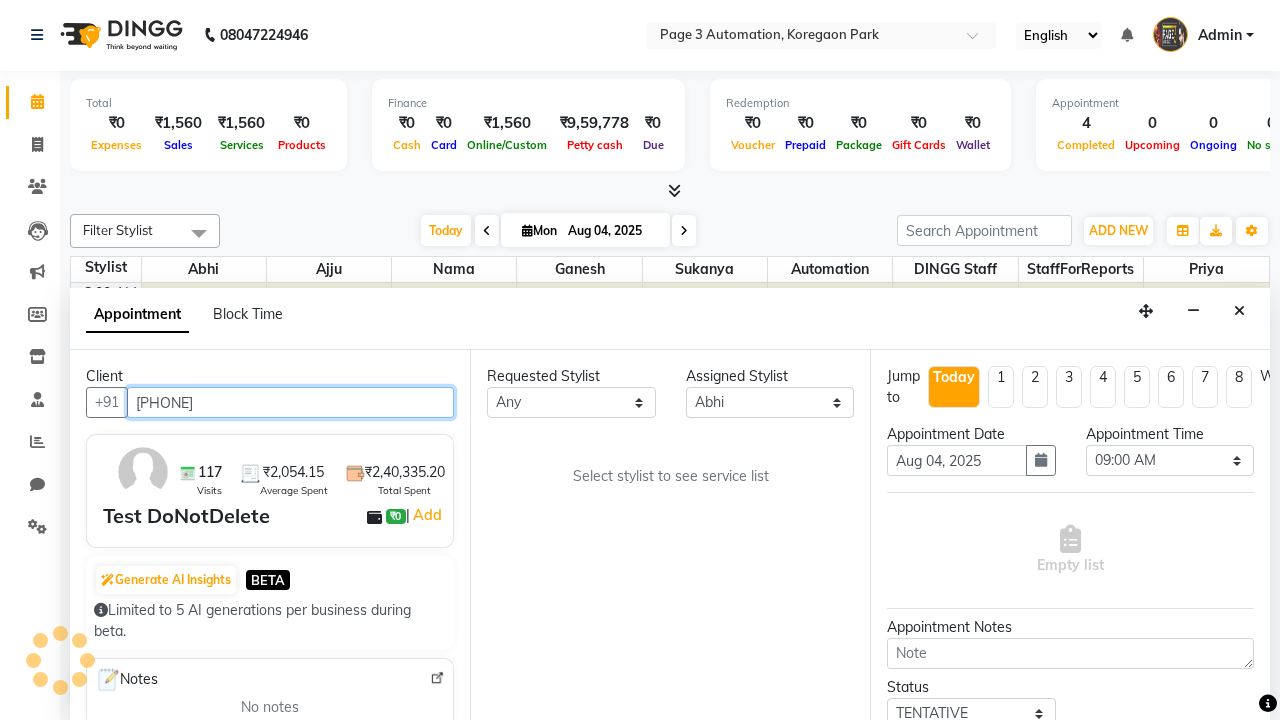 scroll, scrollTop: 0, scrollLeft: 0, axis: both 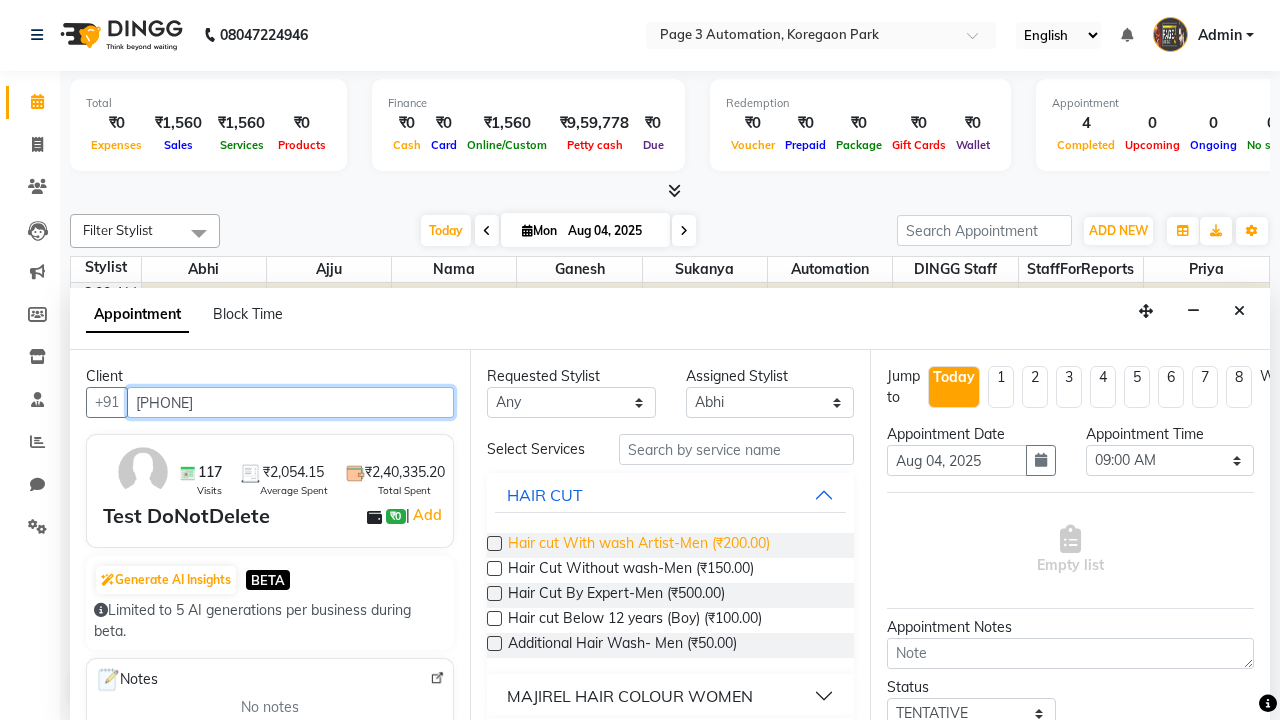 type on "[PHONE]" 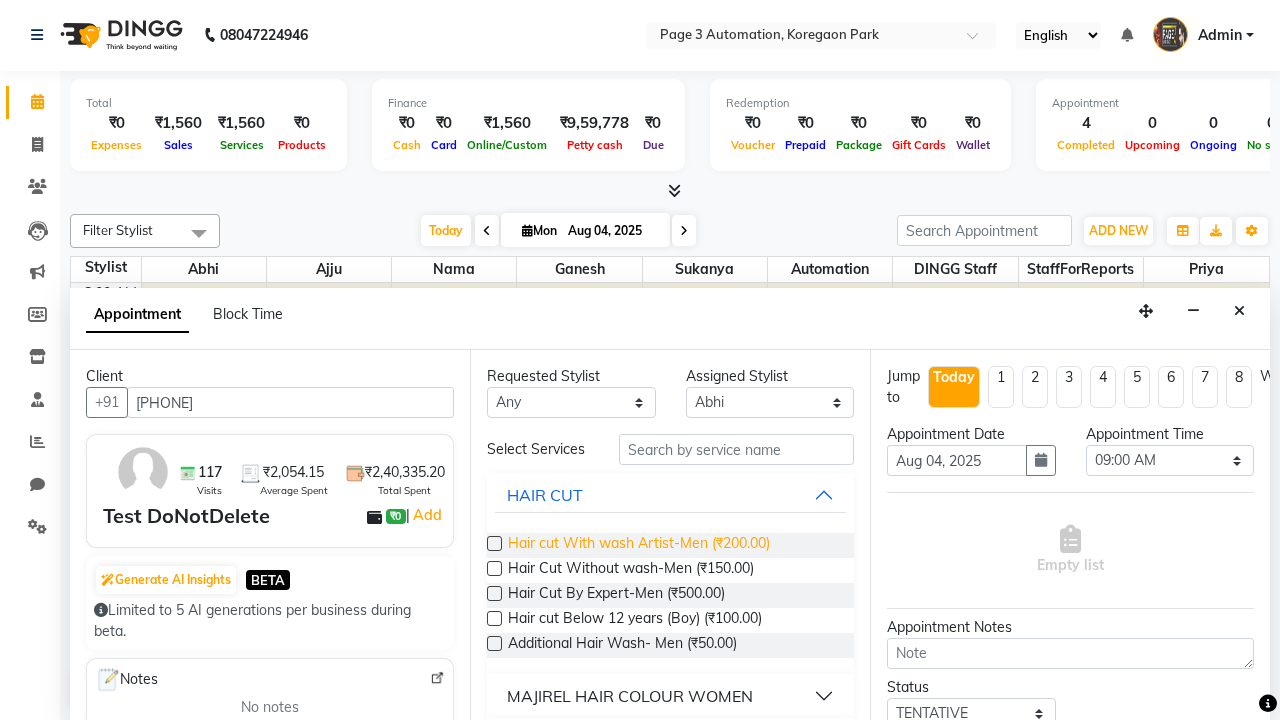 click on "Hair cut With wash Artist-Men (₹200.00)" at bounding box center [639, 545] 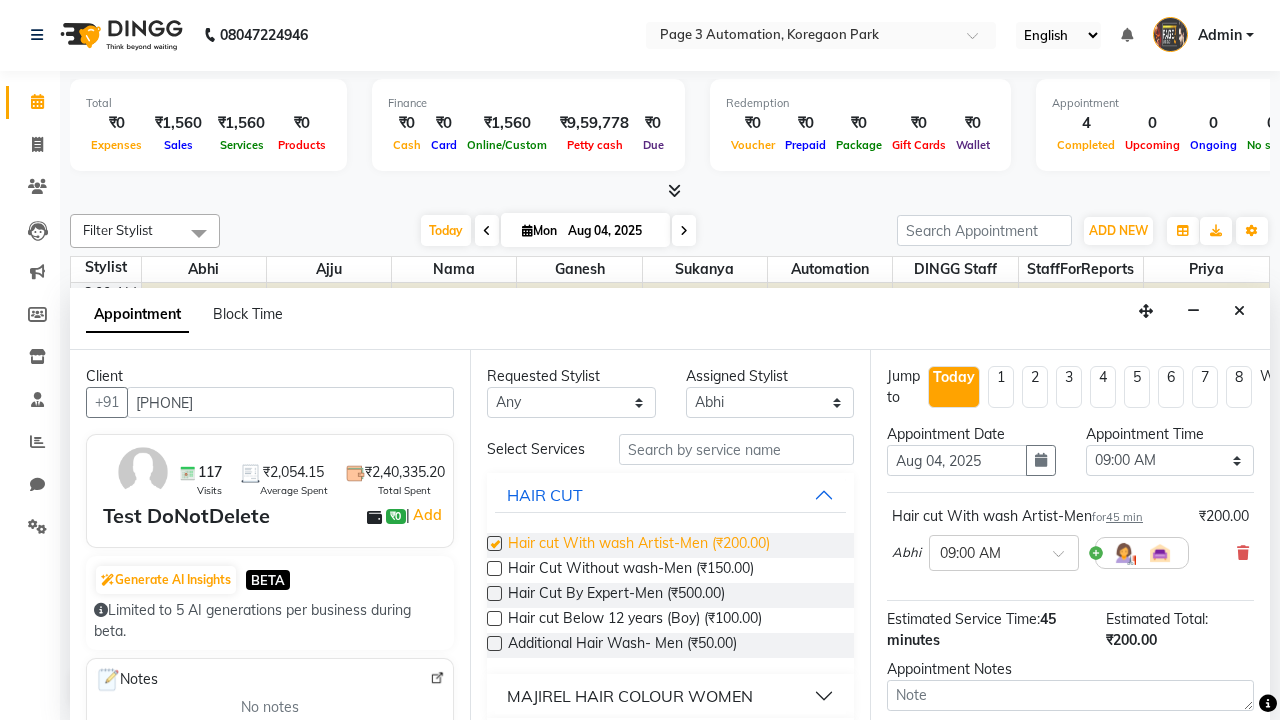 checkbox on "false" 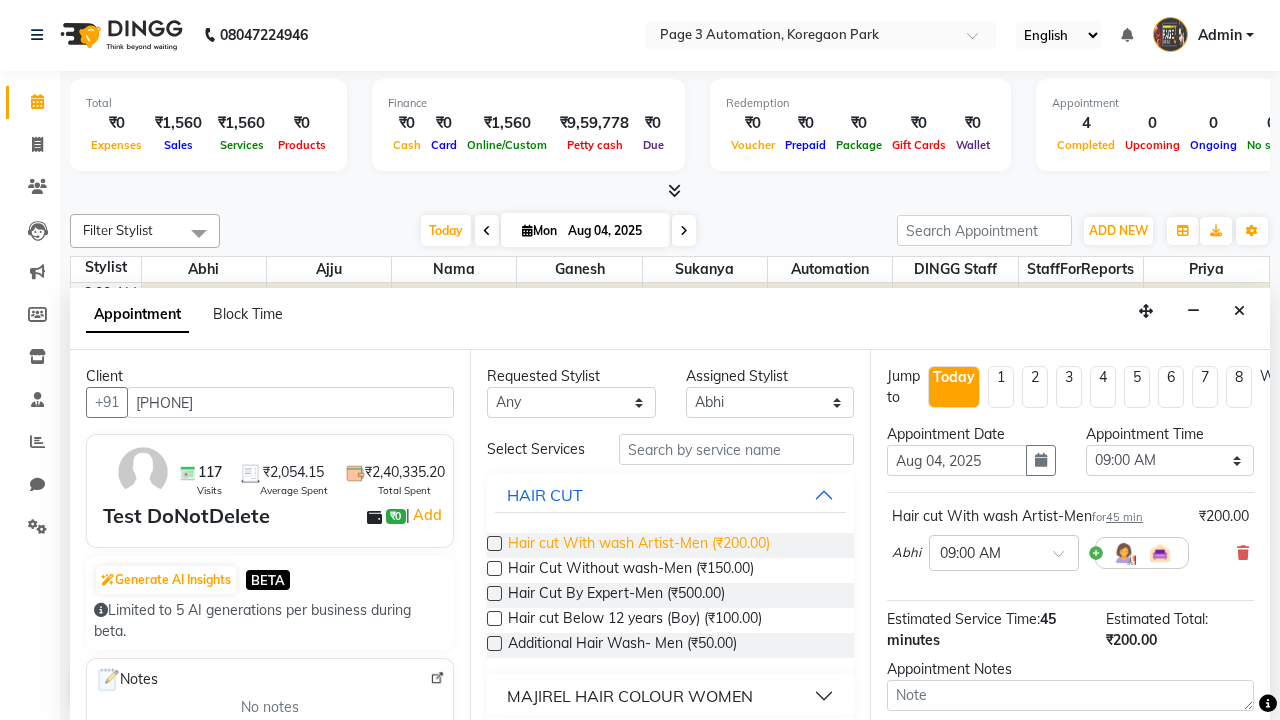 select on "615" 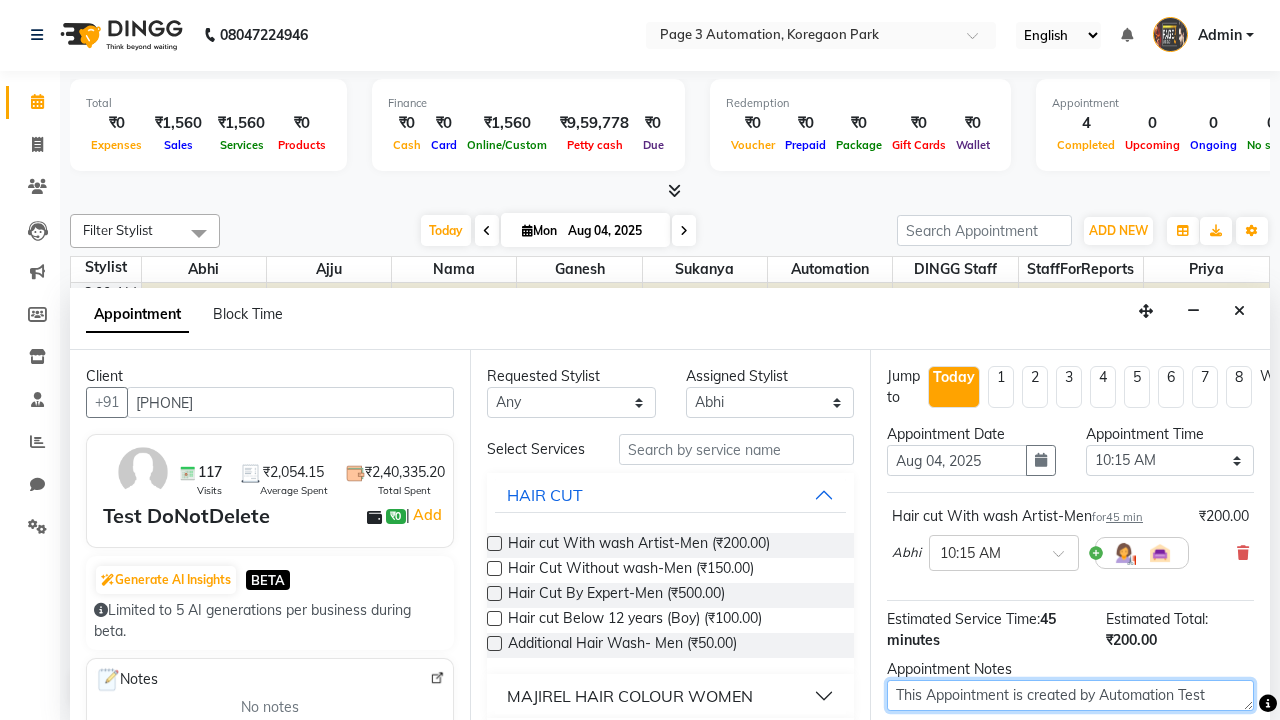 type on "This Appointment is created by Automation Test" 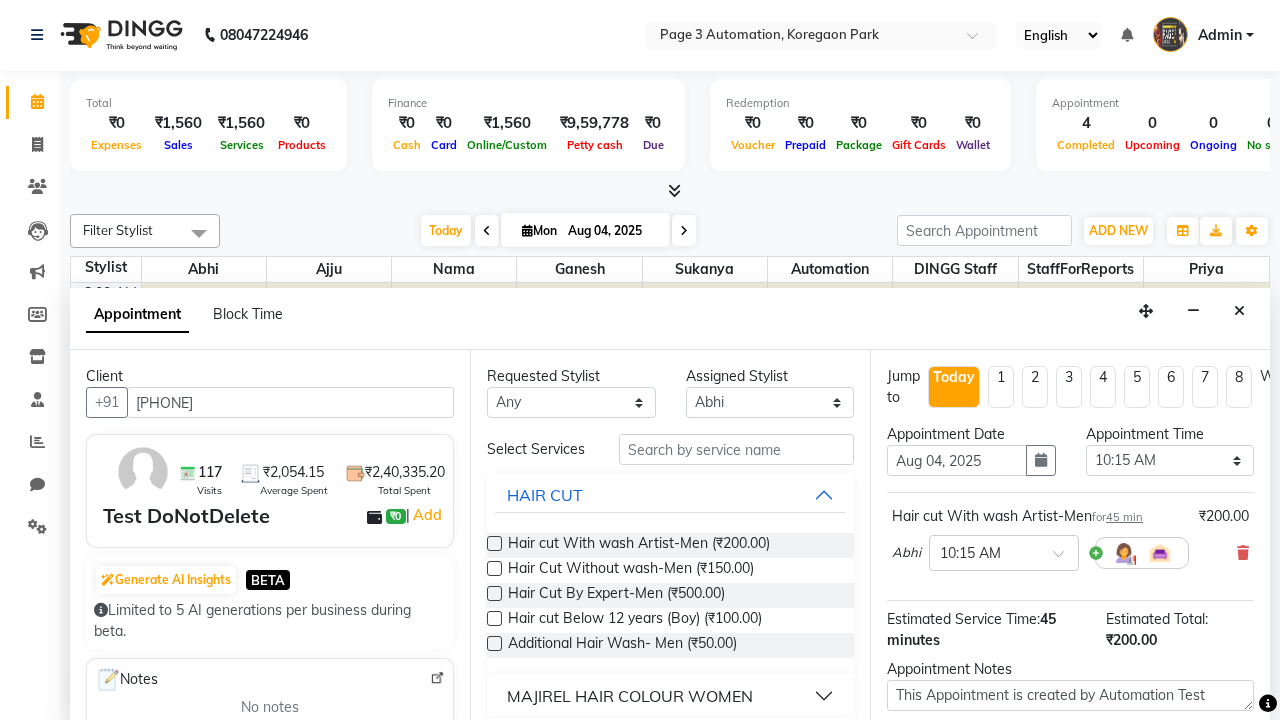 click at bounding box center [1097, 822] 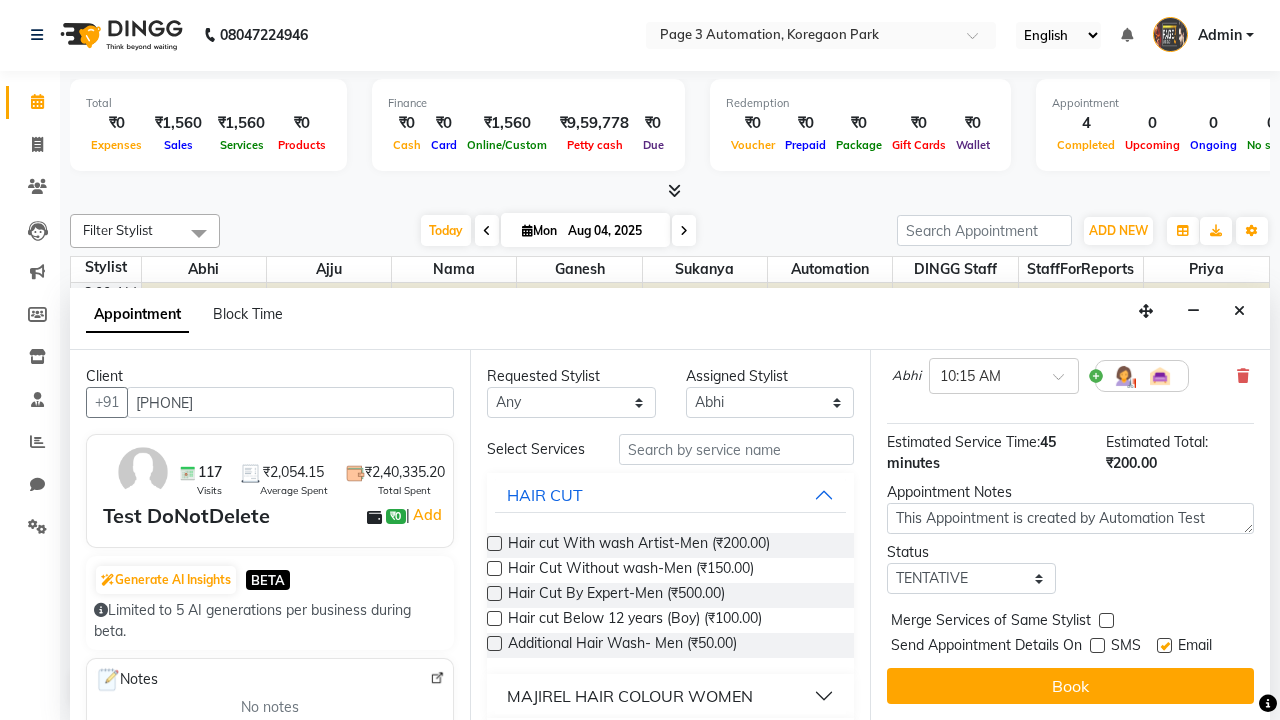 click at bounding box center [1164, 645] 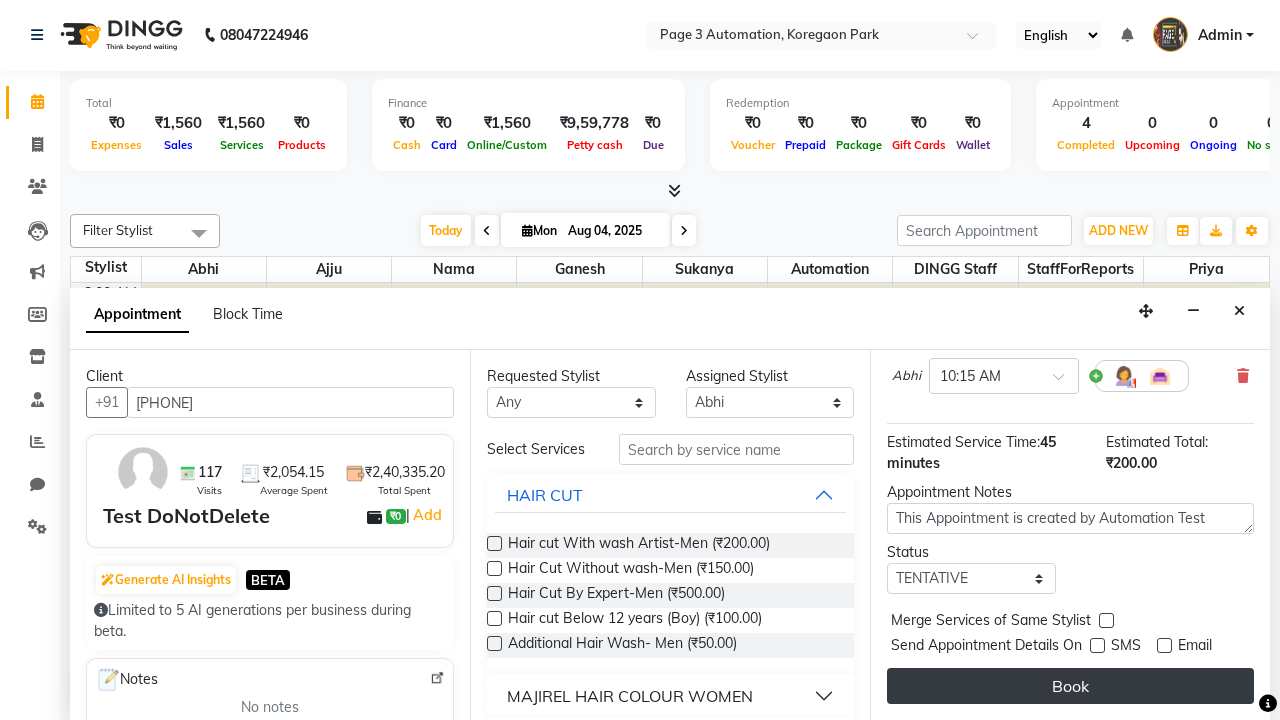click on "Book" at bounding box center (1070, 686) 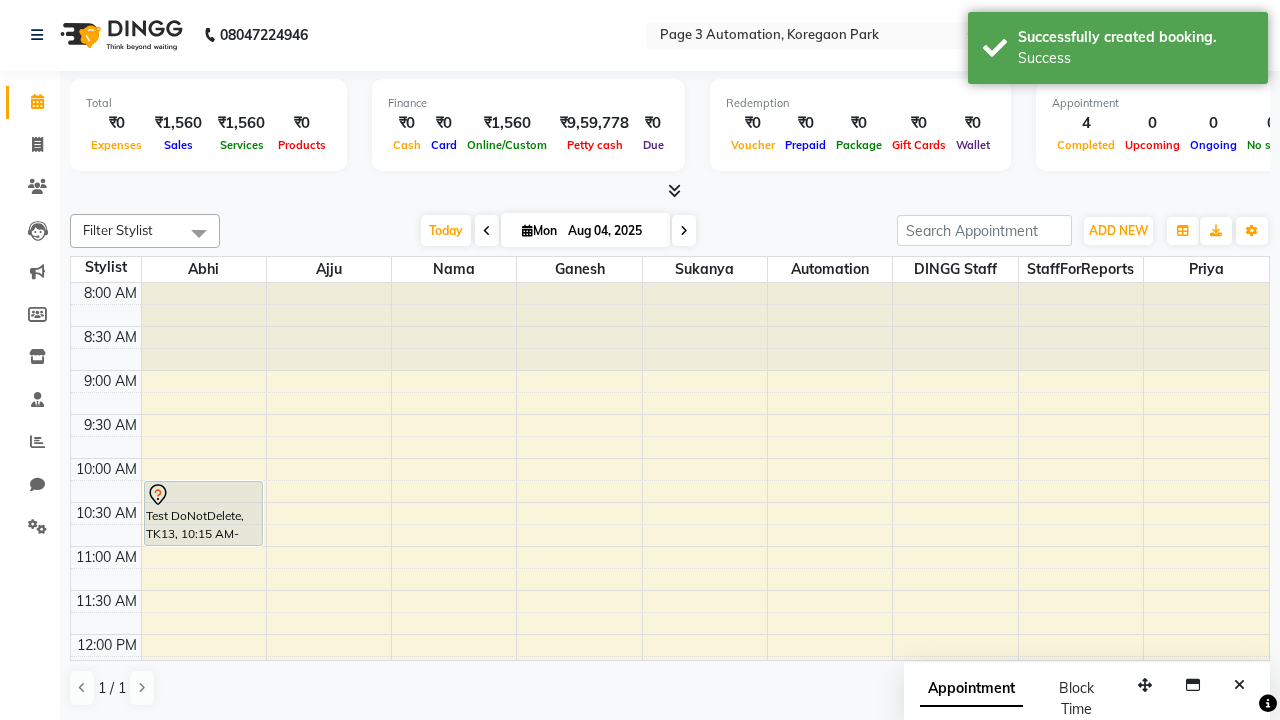 scroll, scrollTop: 0, scrollLeft: 0, axis: both 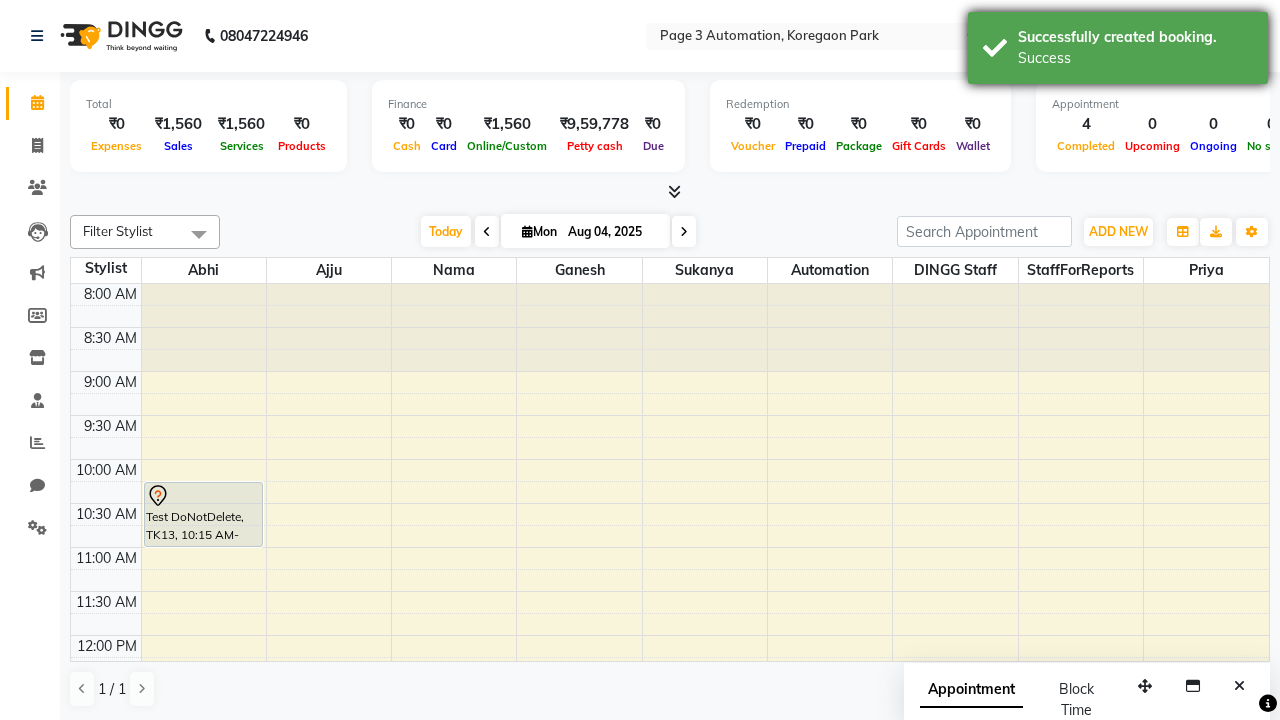 click on "Success" at bounding box center [1135, 58] 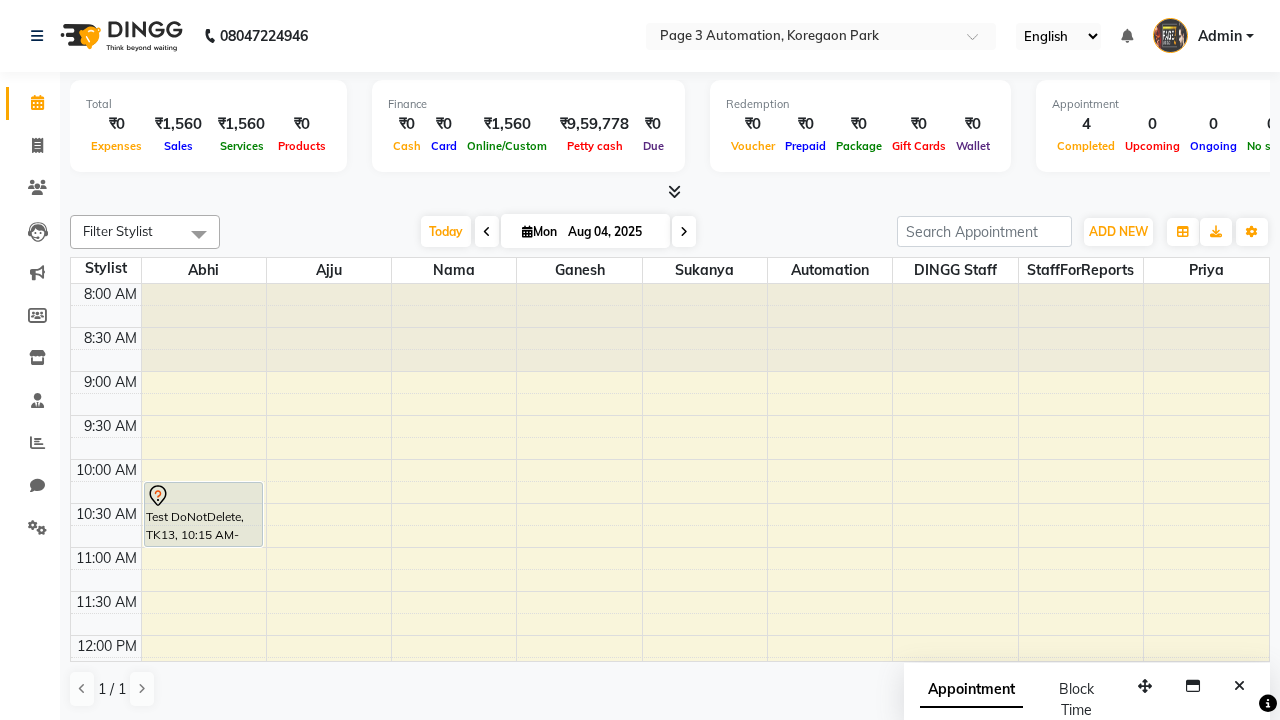 click at bounding box center [199, 234] 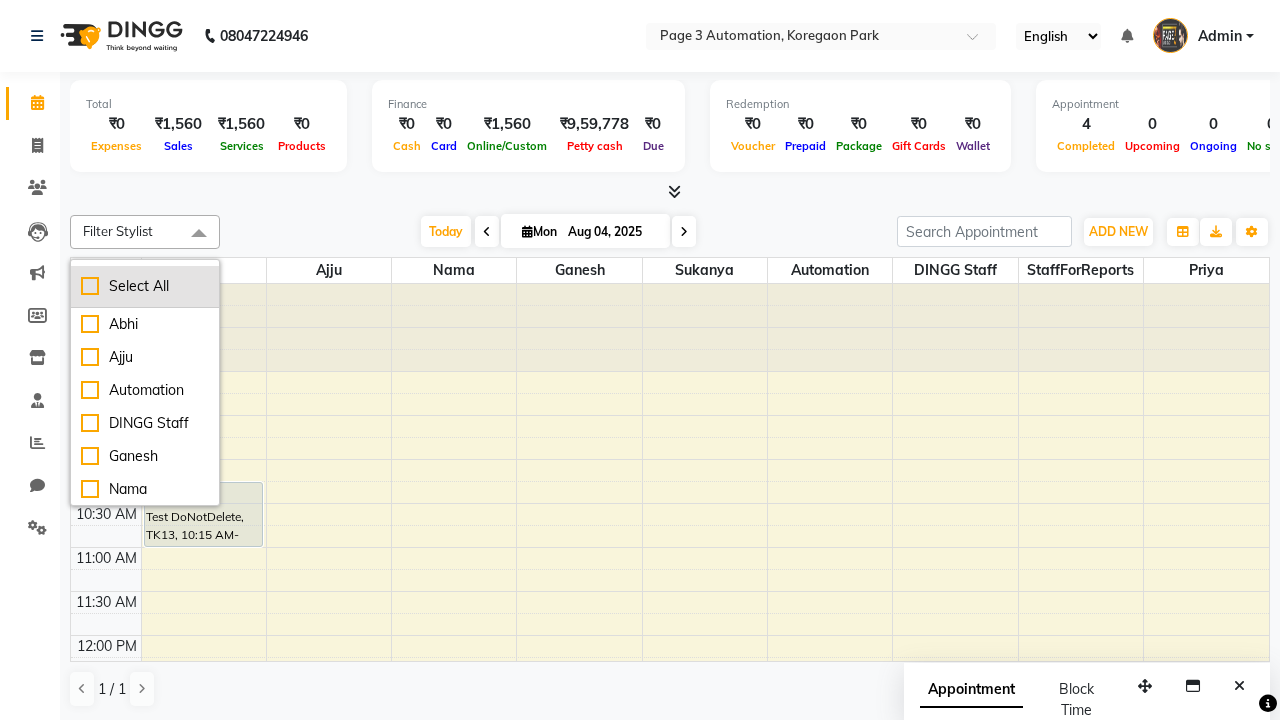 click on "Select All" at bounding box center [145, 286] 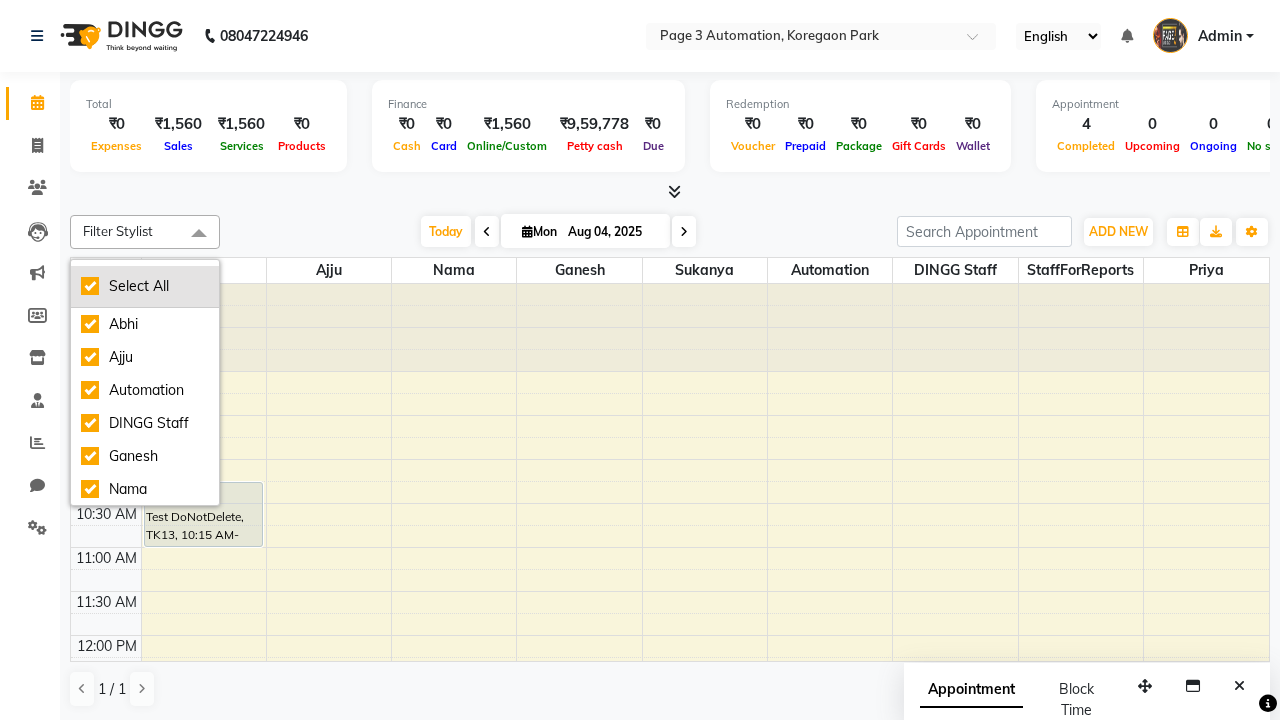 checkbox on "true" 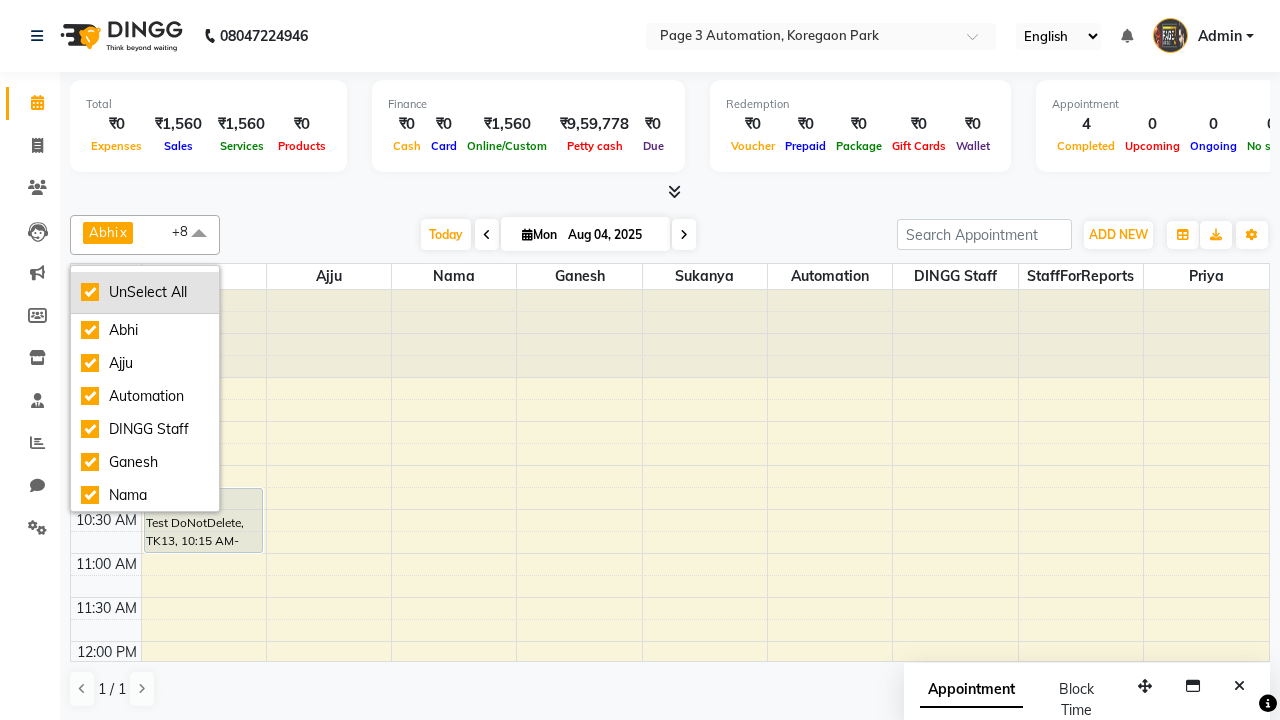 click on "UnSelect All" at bounding box center [145, 292] 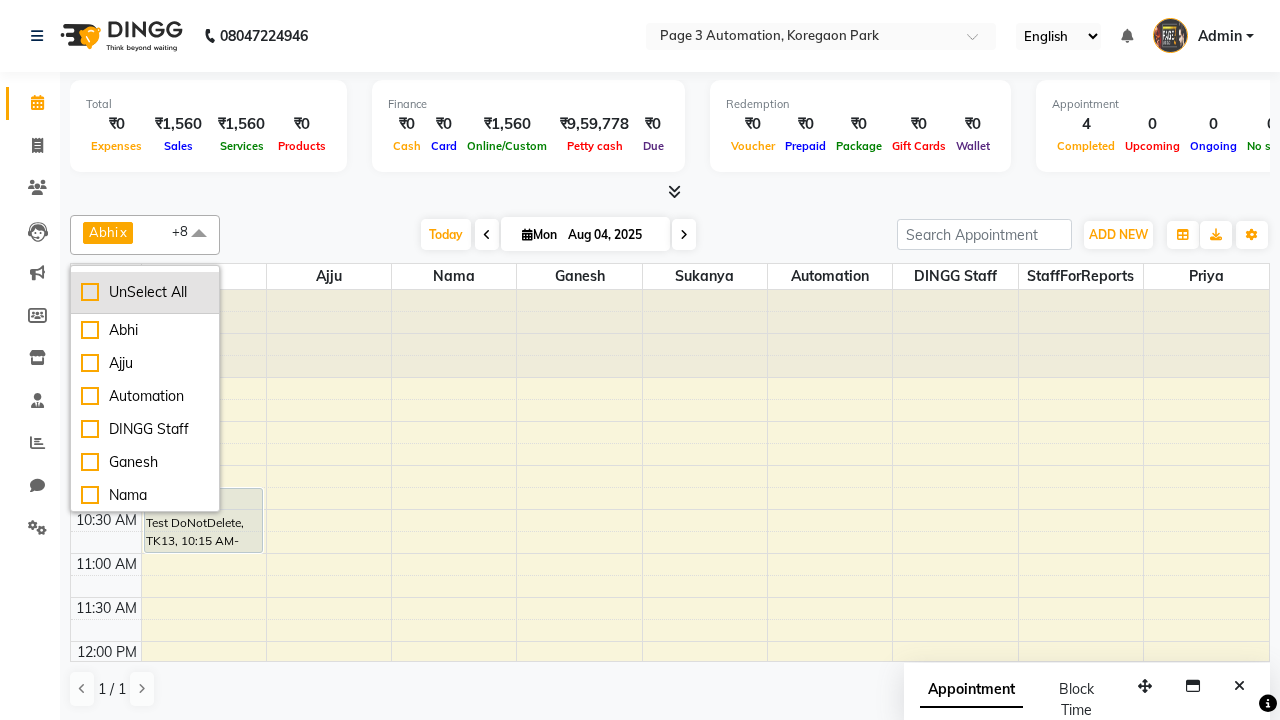 checkbox on "false" 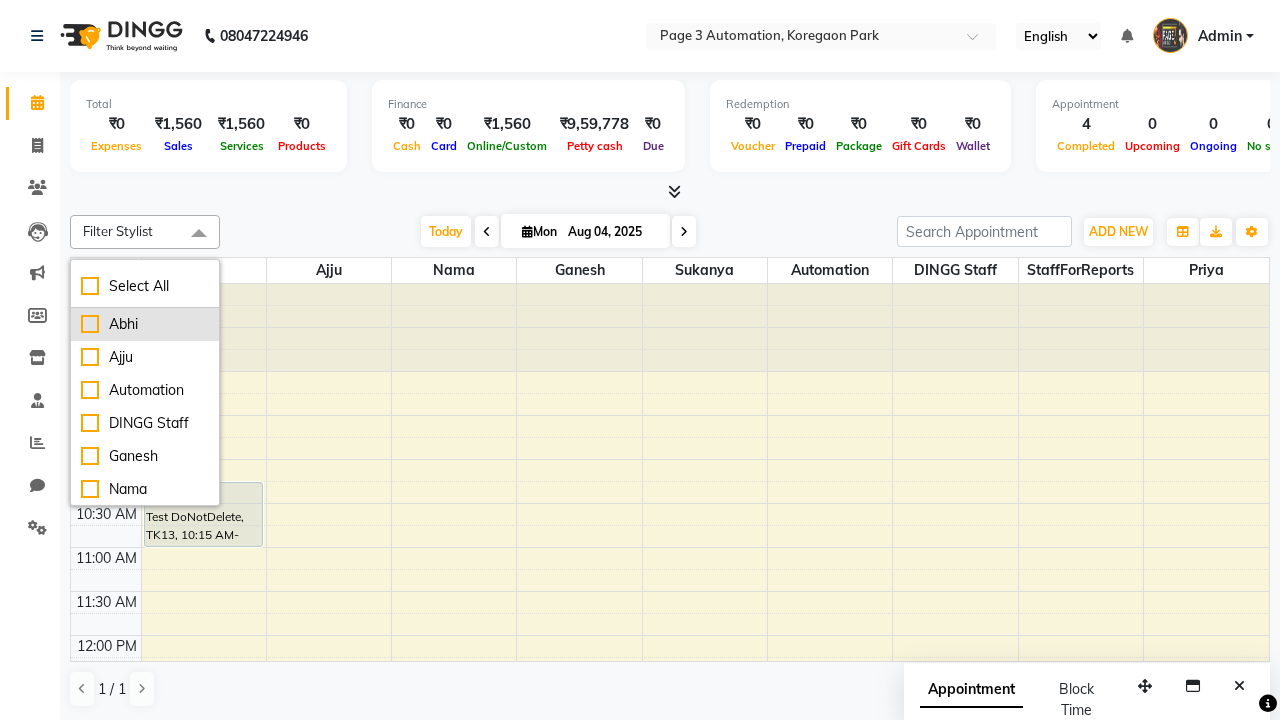 click on "Abhi" at bounding box center [145, 324] 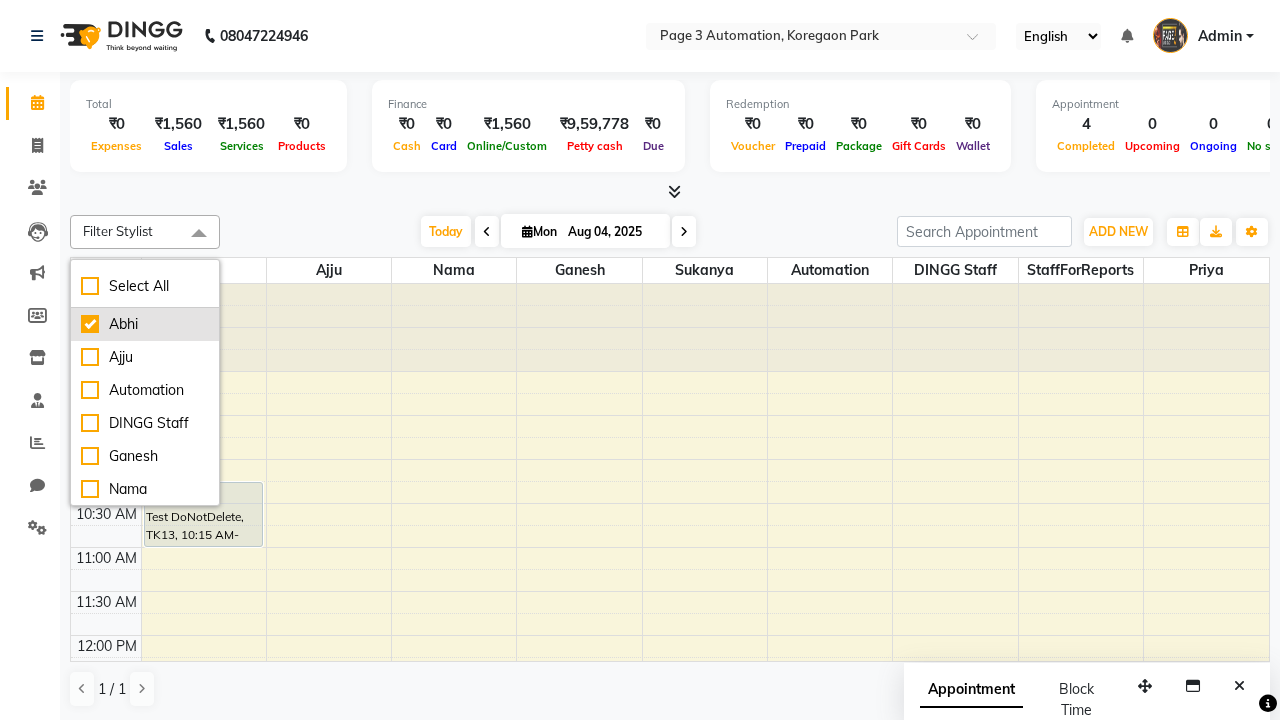 checkbox on "true" 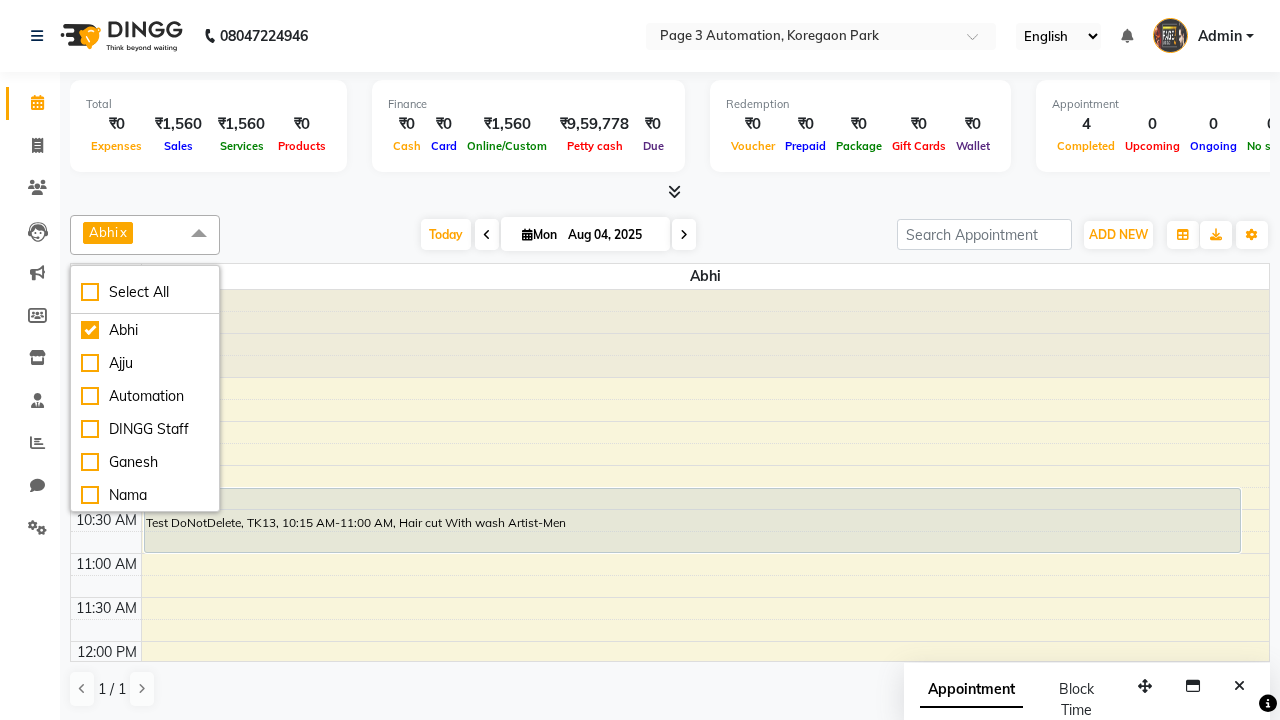 click at bounding box center (199, 234) 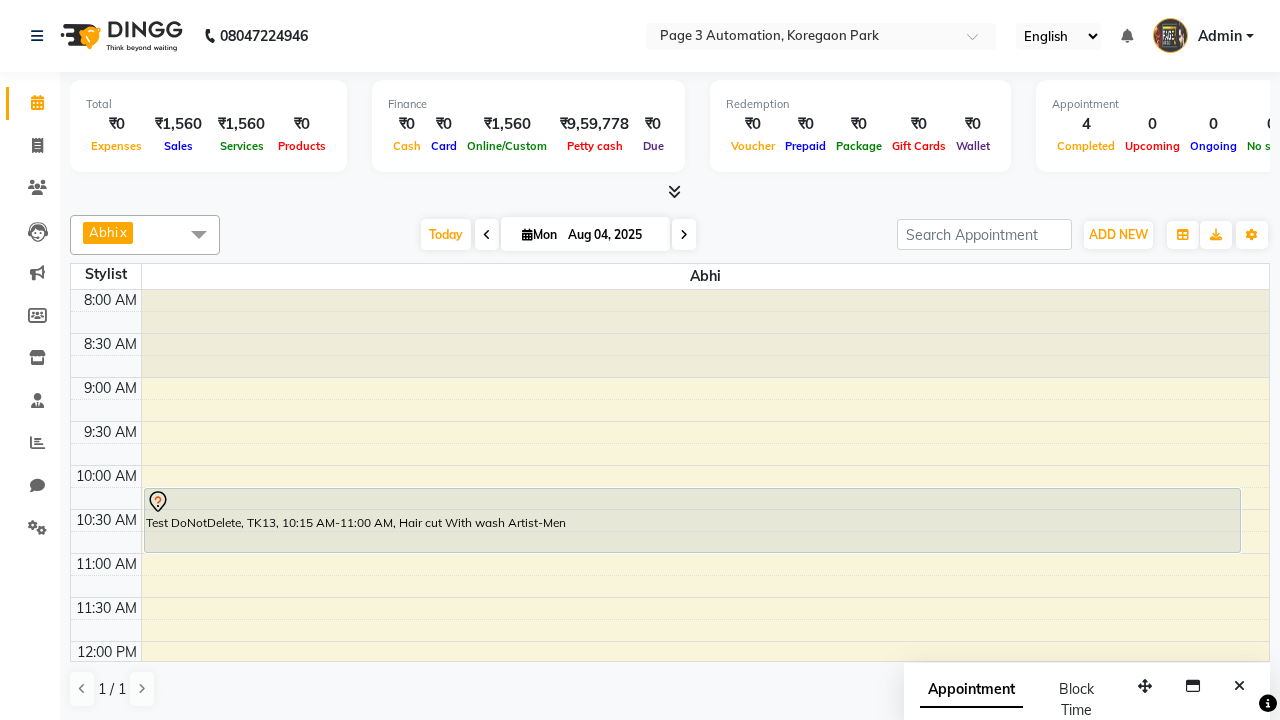 click on "Test DoNotDelete, TK13, 10:15 AM-11:00 AM, Hair cut With wash Artist-Men" at bounding box center (692, 520) 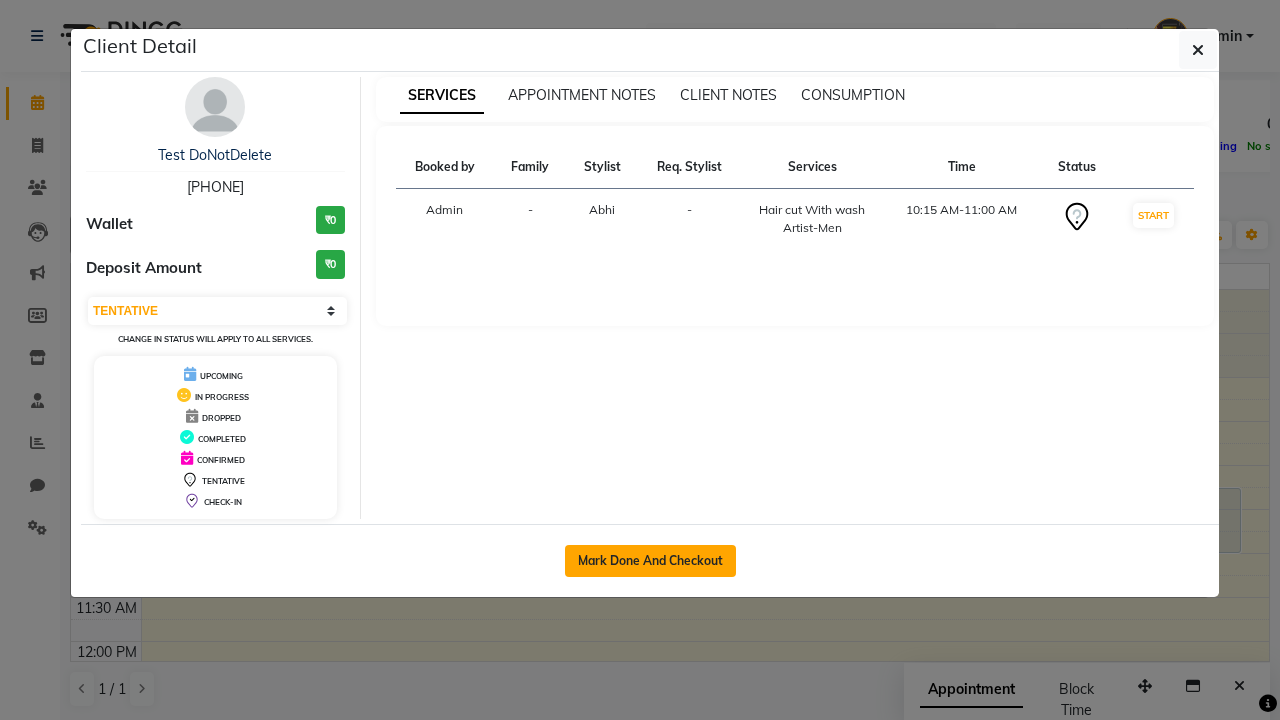 click on "Mark Done And Checkout" 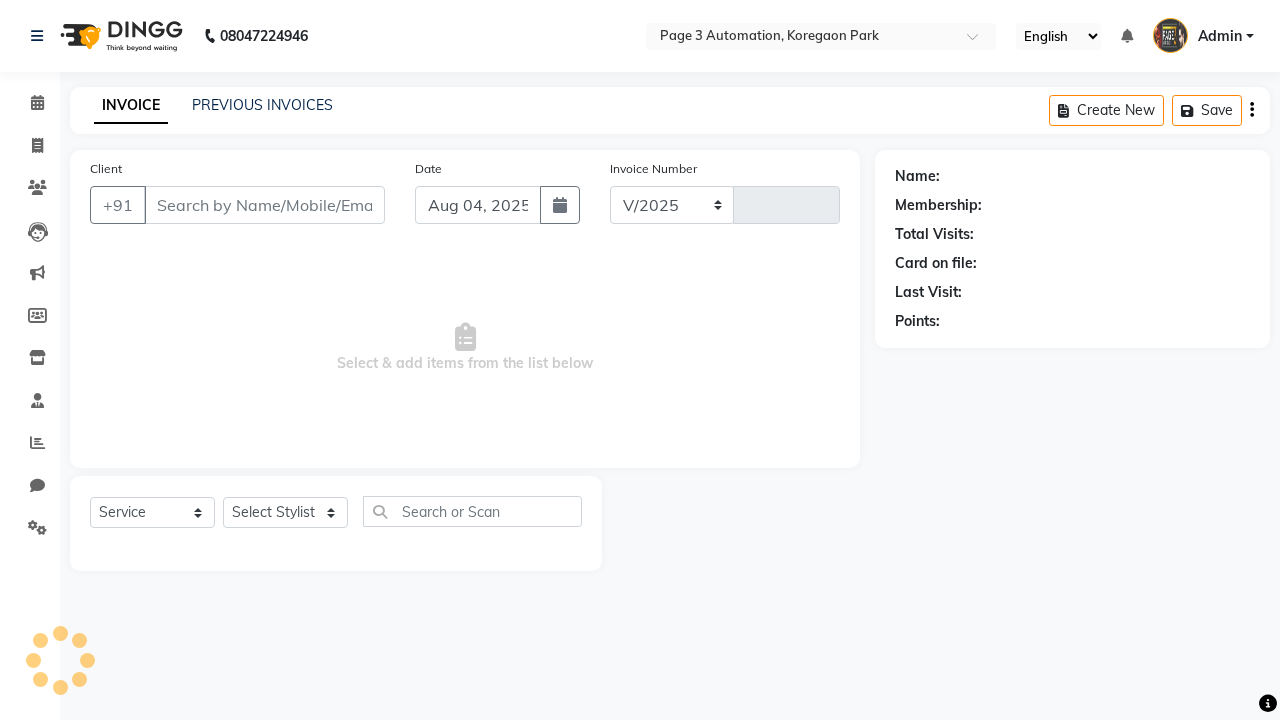 select on "2774" 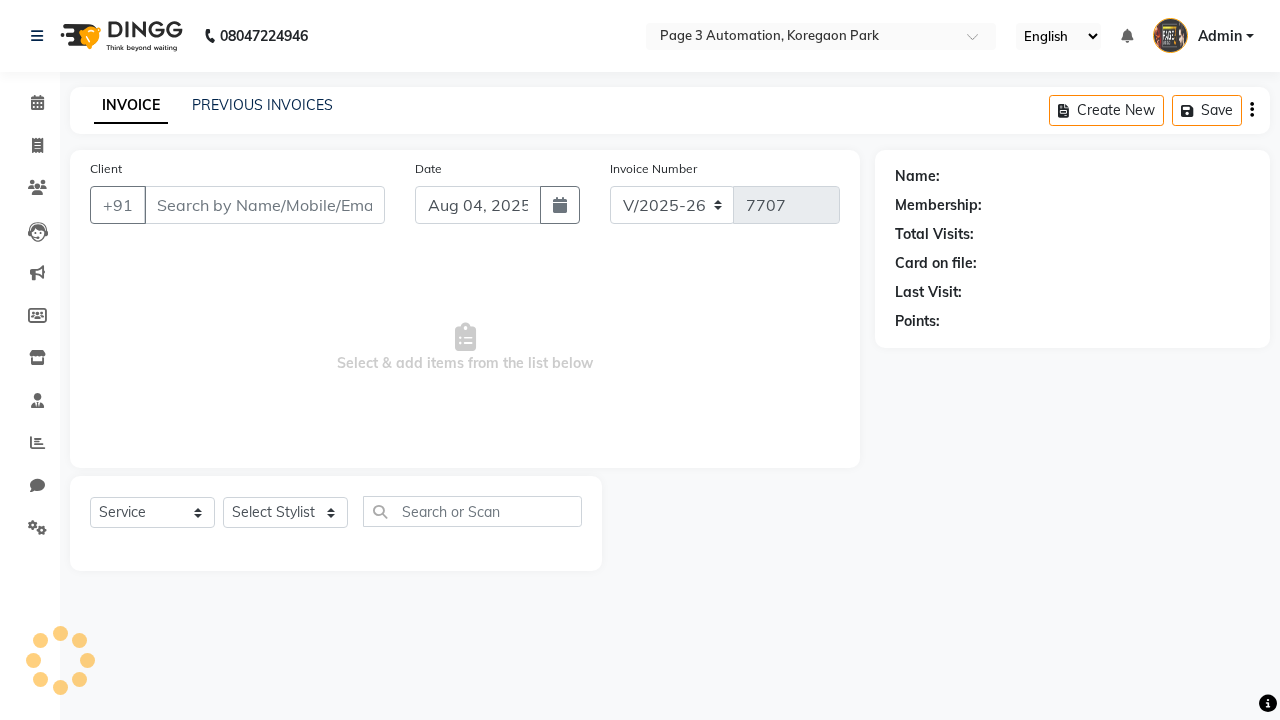 type on "[PHONE]" 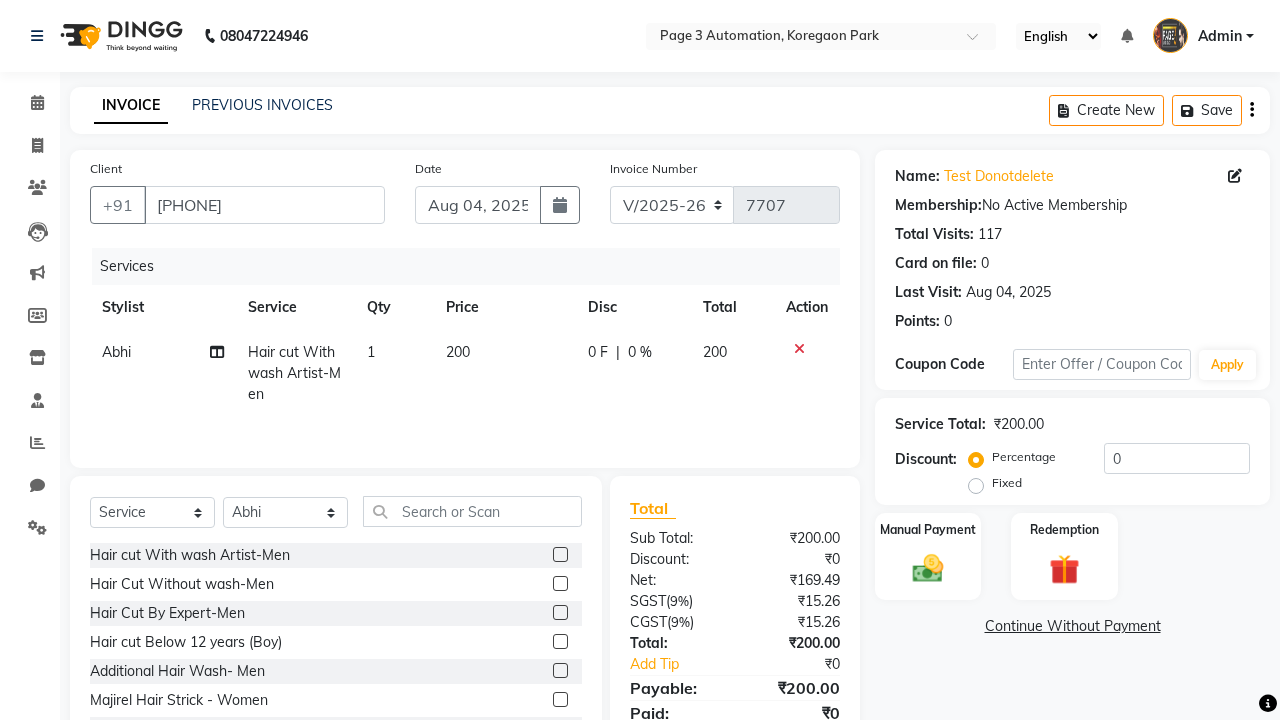 select on "71572" 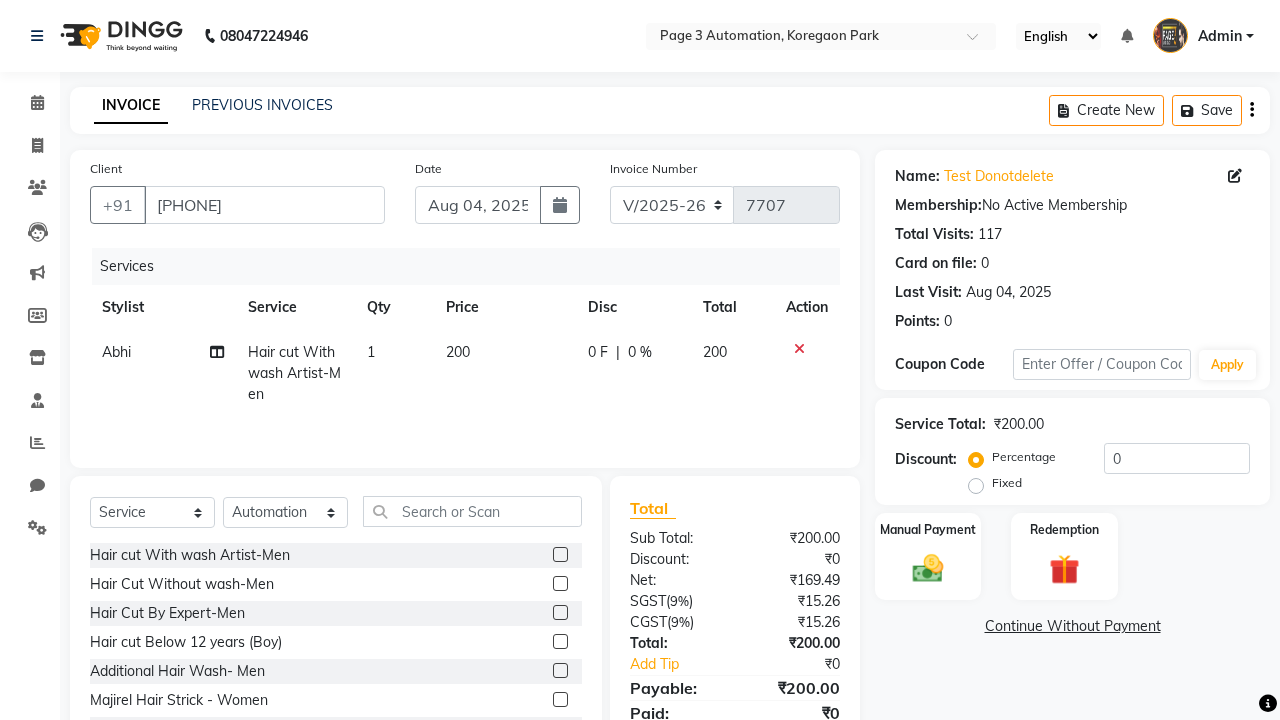 click 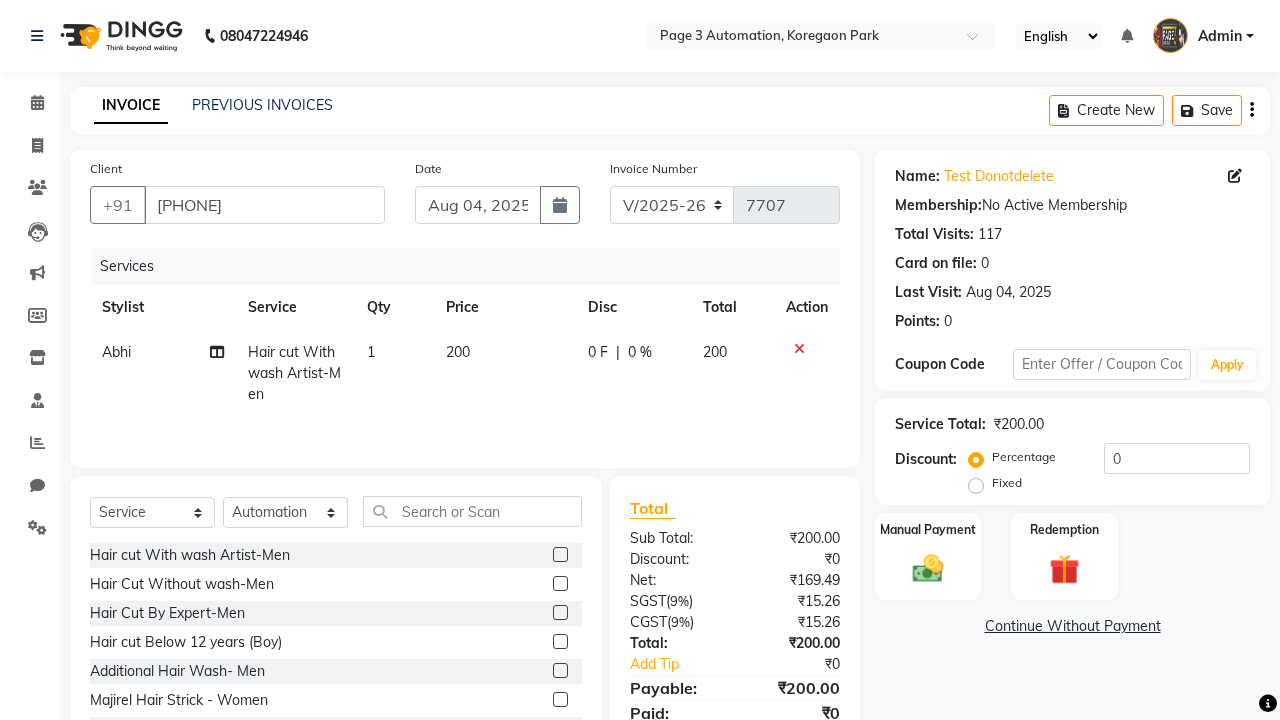 click at bounding box center [559, 584] 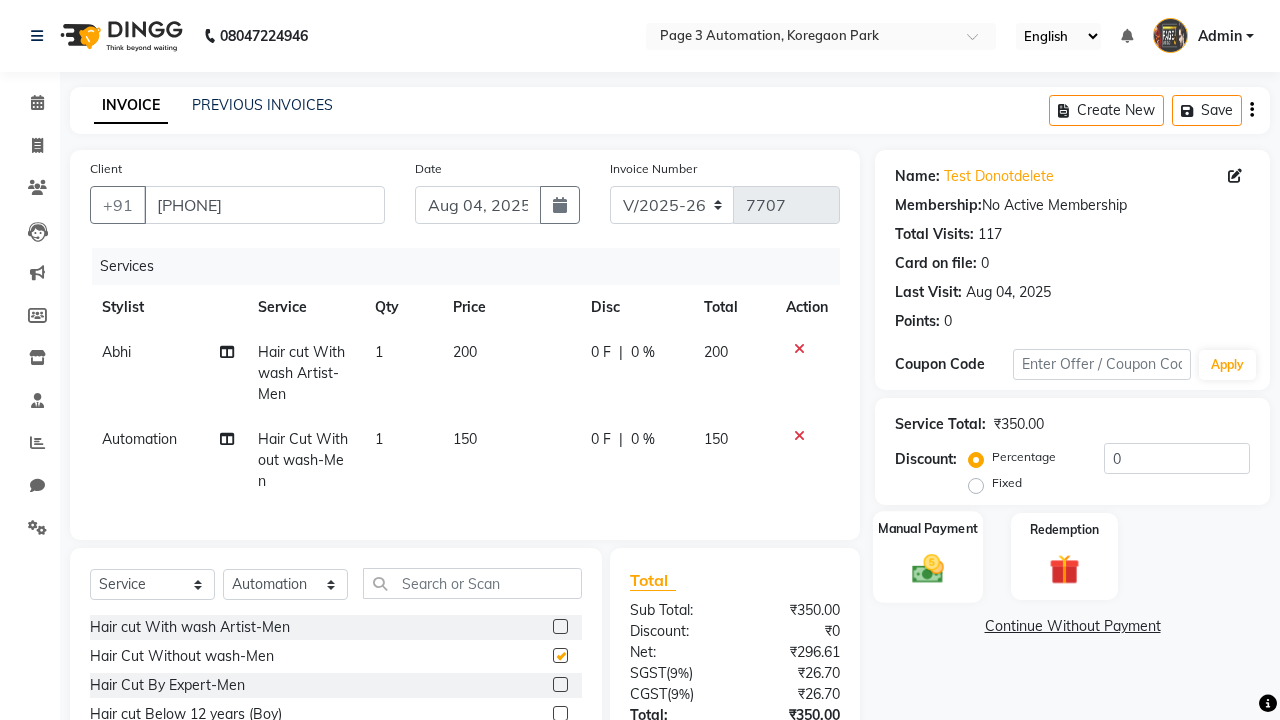 click 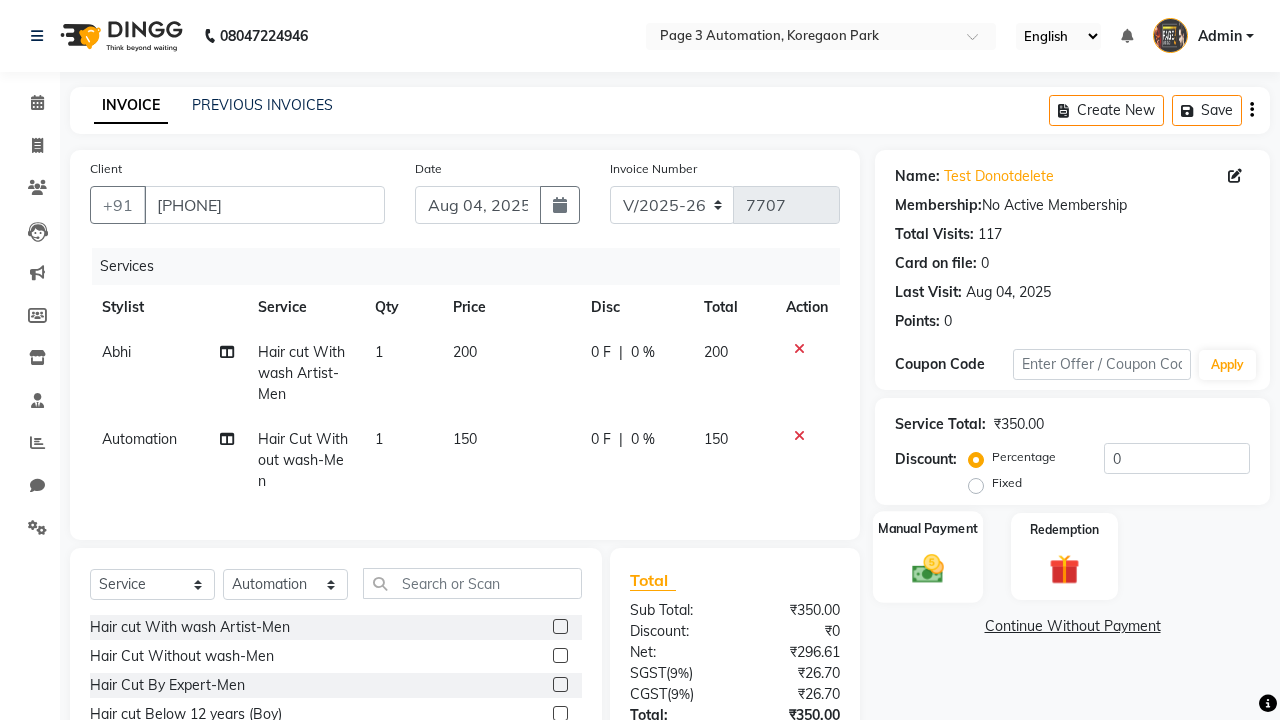 checkbox on "false" 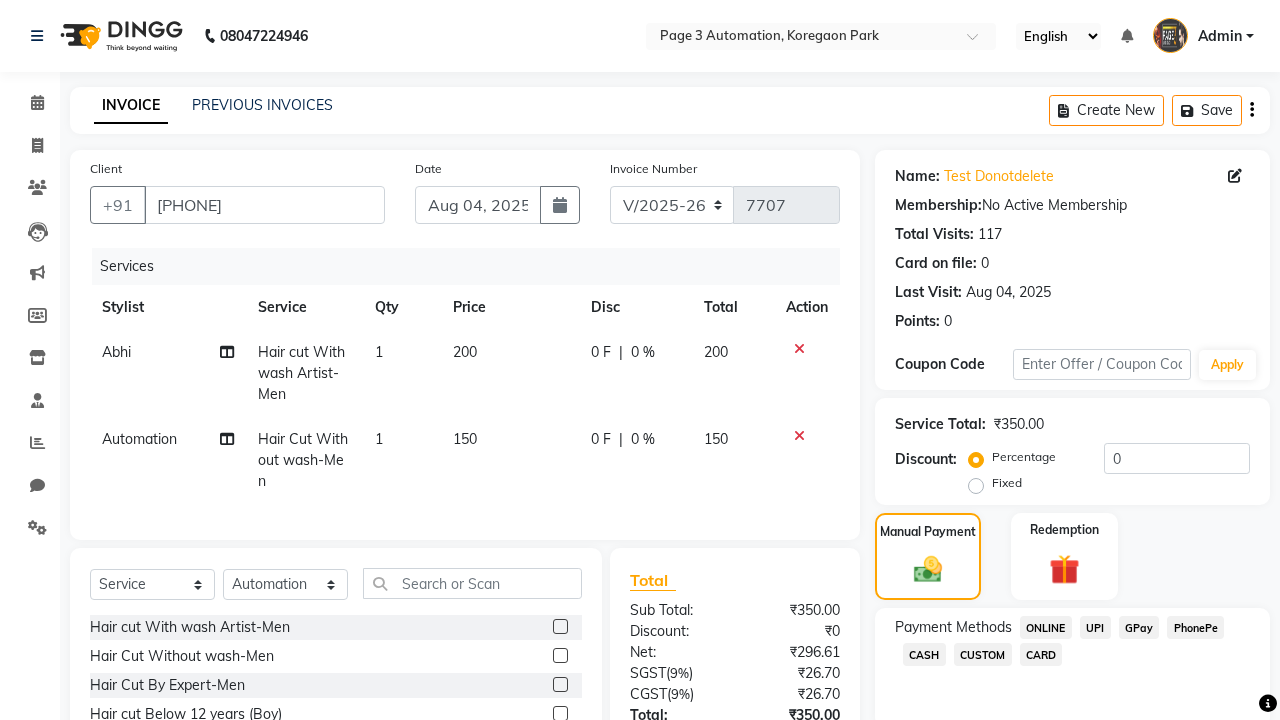 click on "ONLINE" 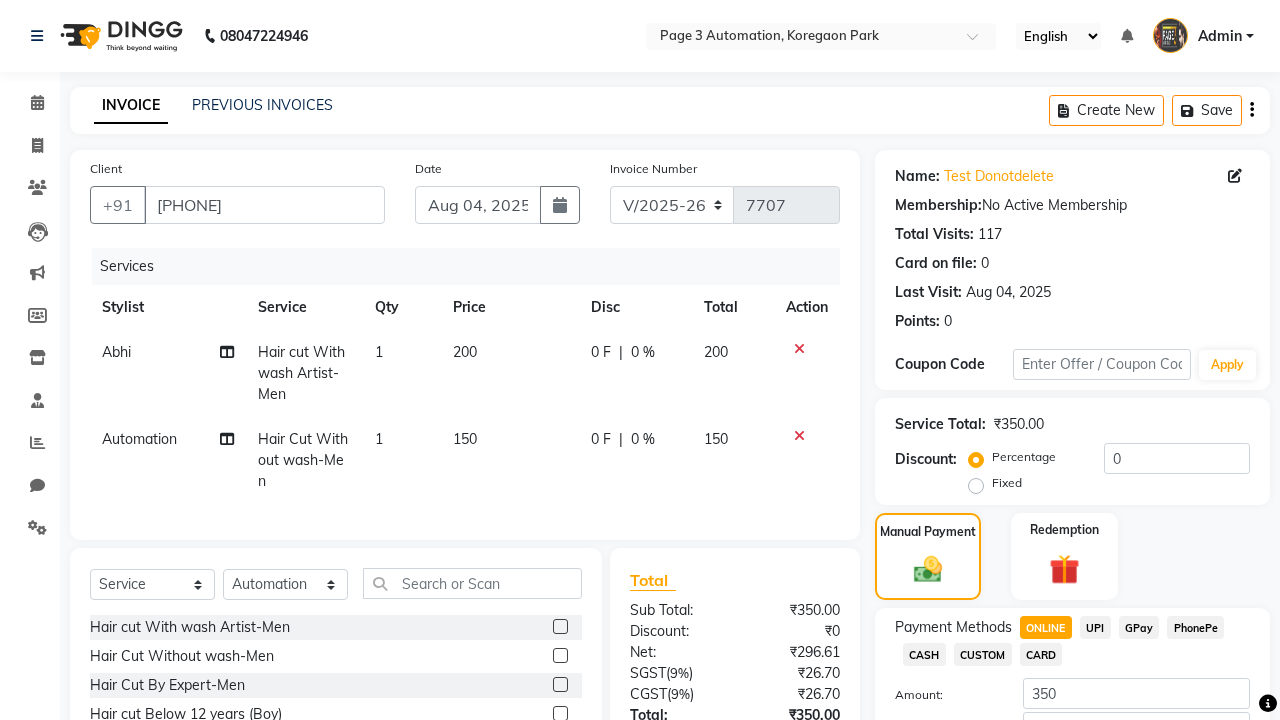 scroll, scrollTop: 153, scrollLeft: 0, axis: vertical 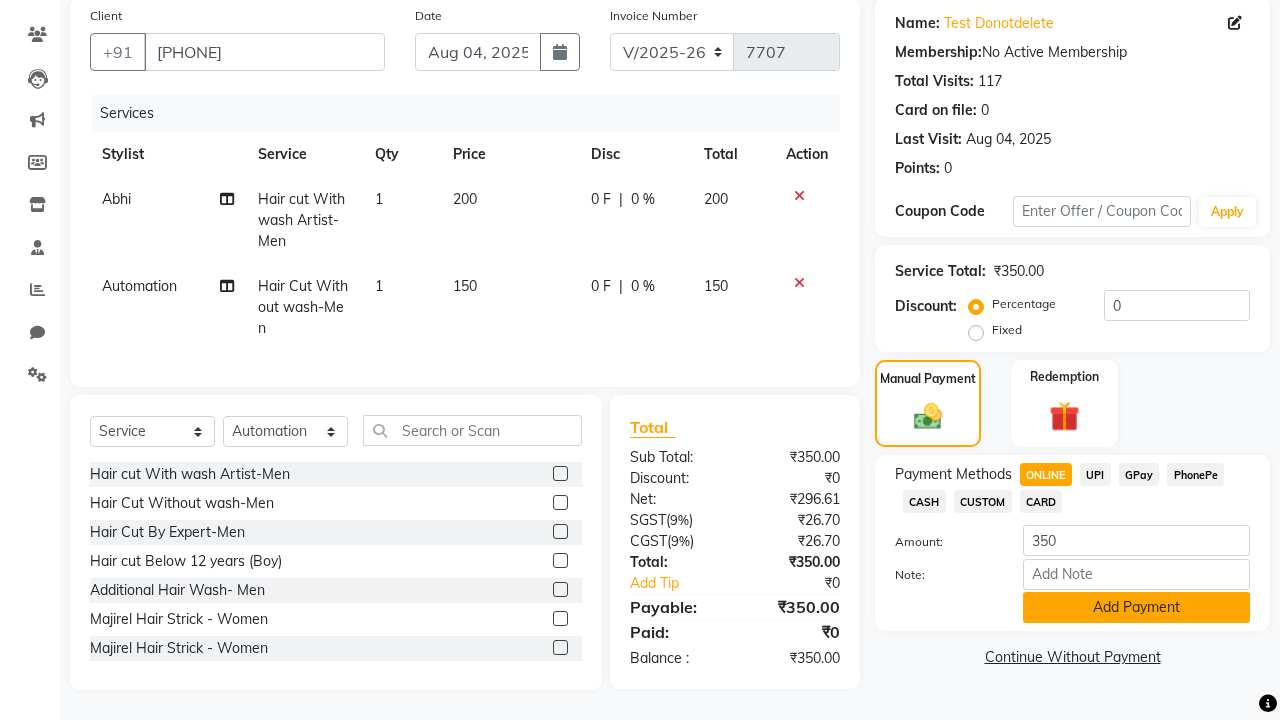 click on "Add Payment" 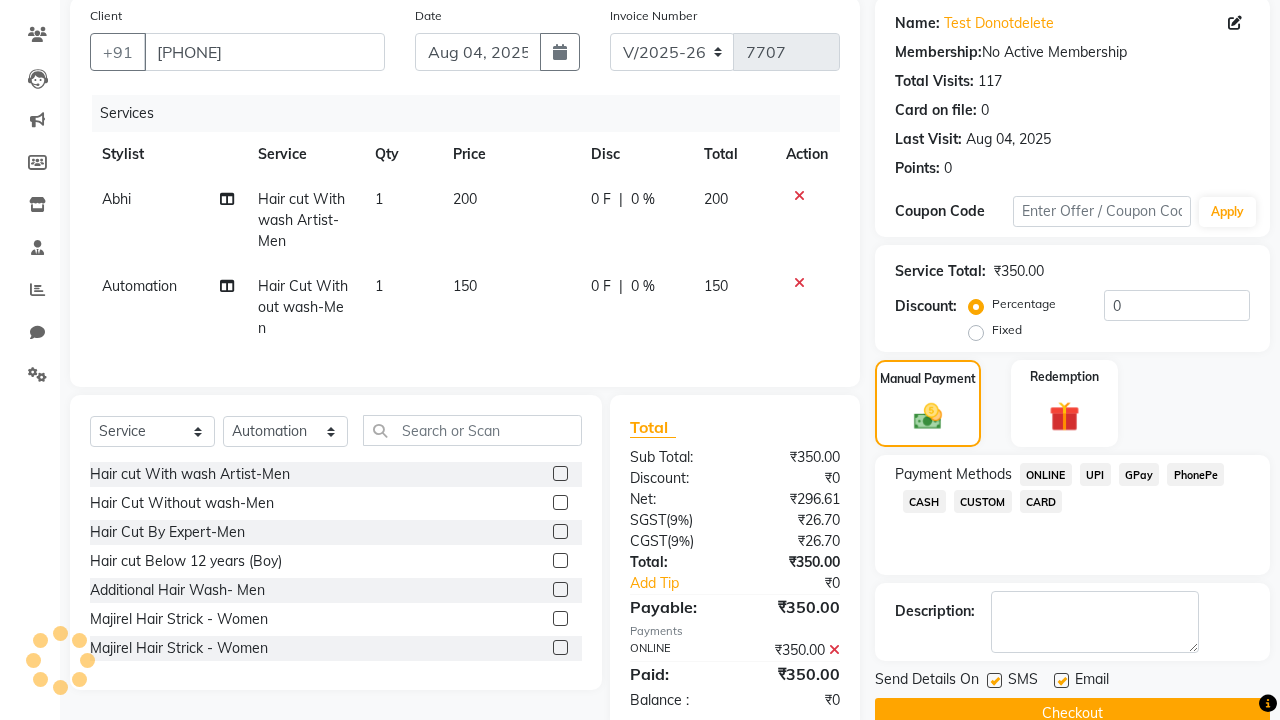 click 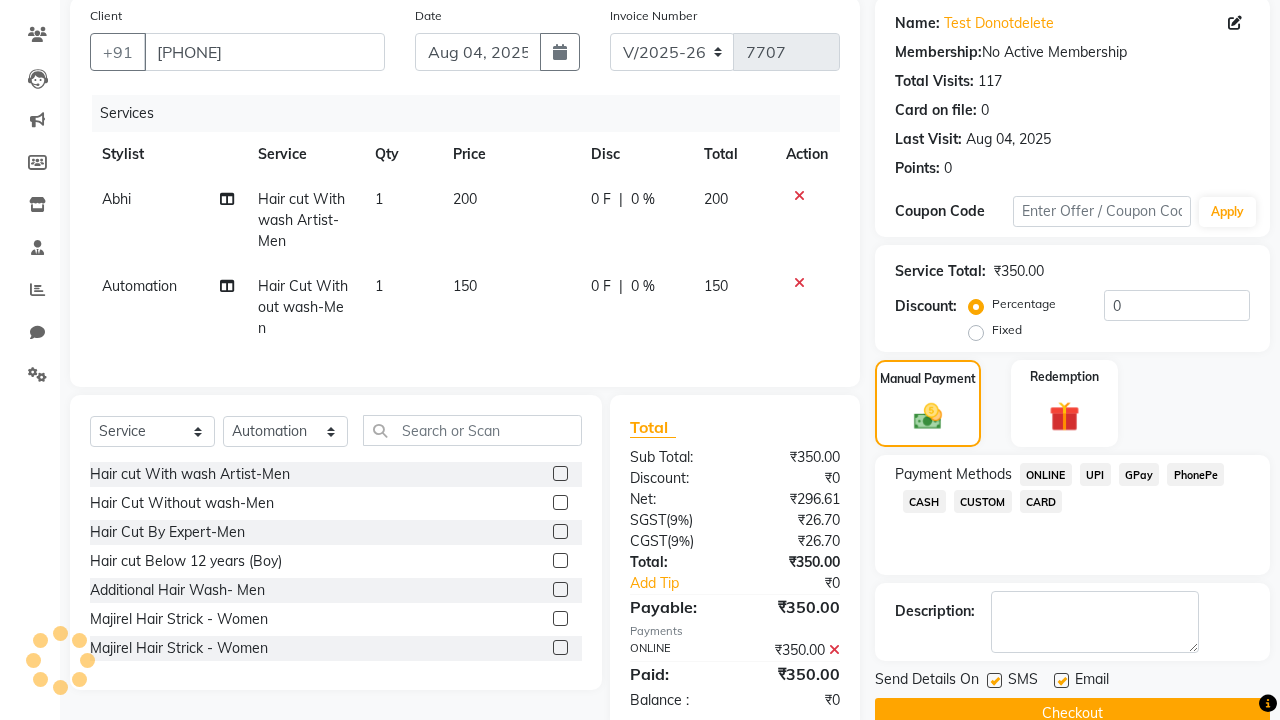 click at bounding box center (993, 681) 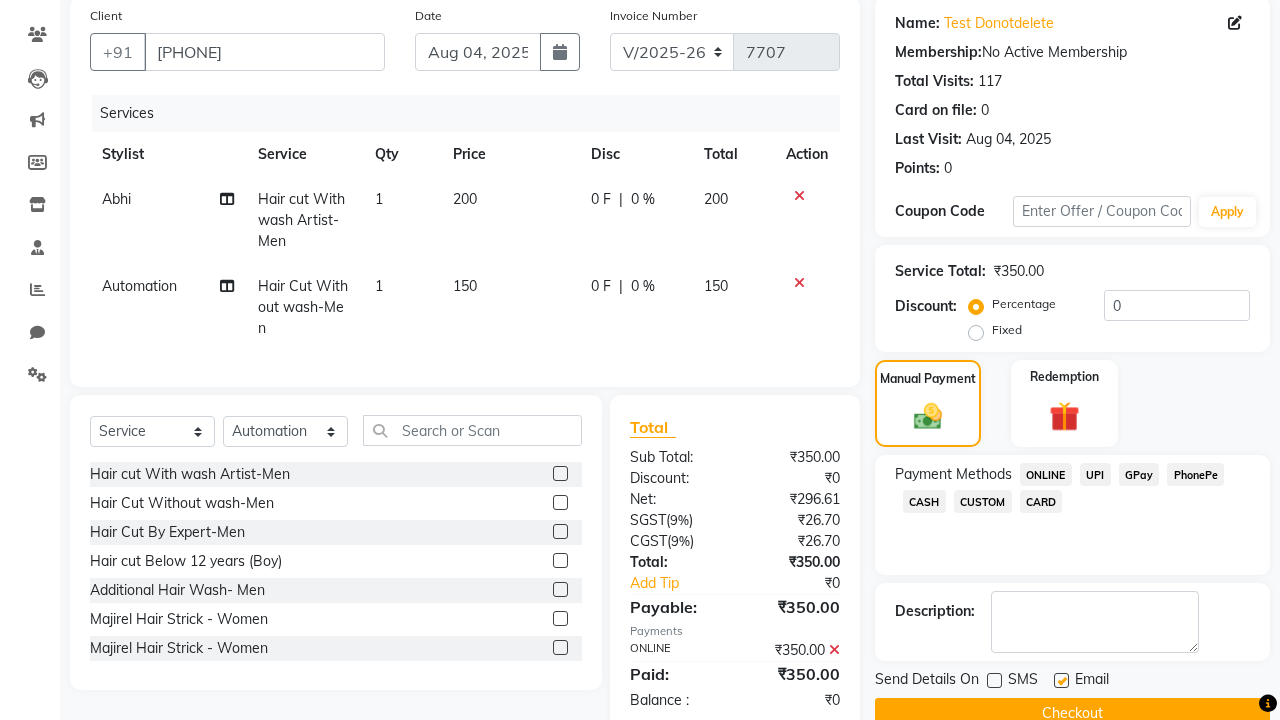 click 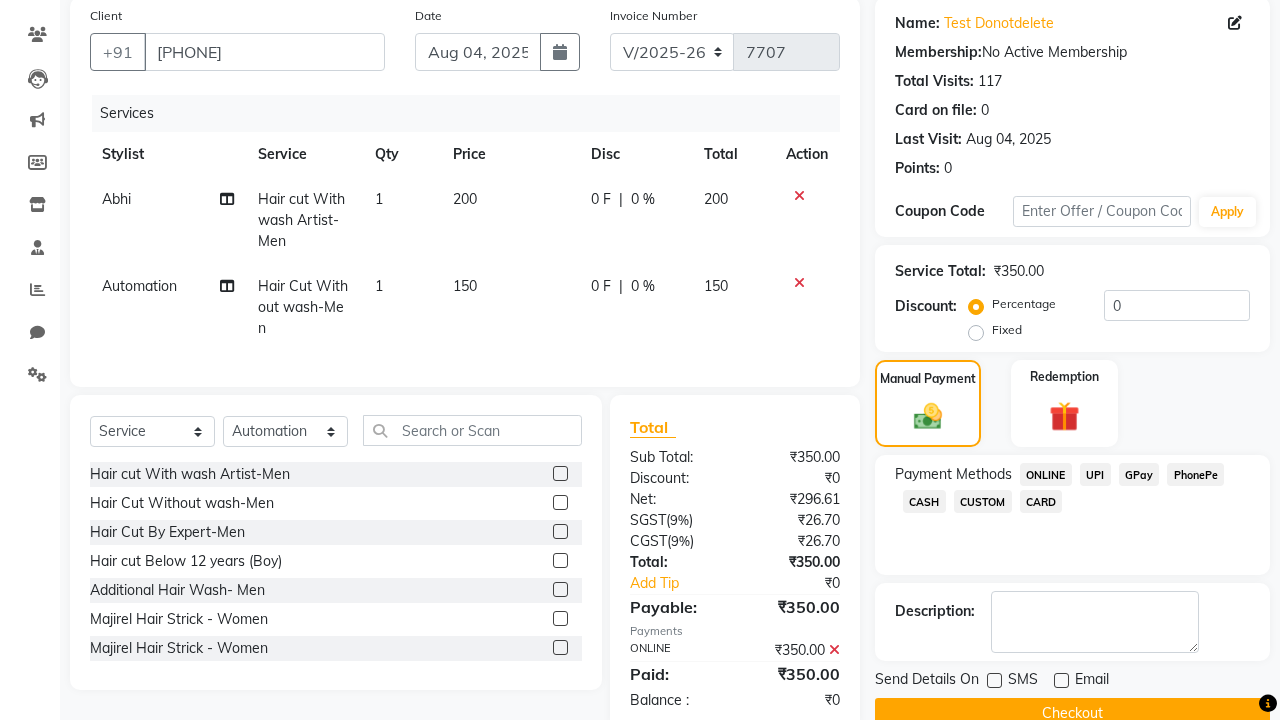 click on "Checkout" 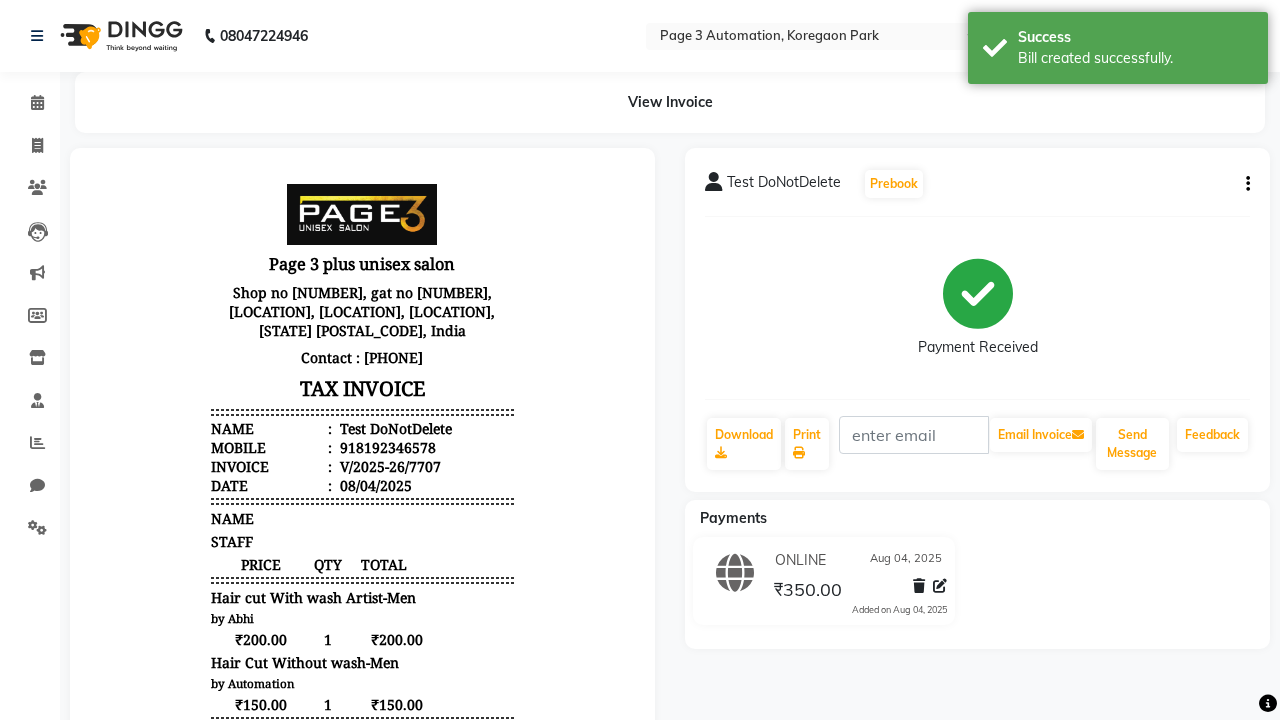 scroll, scrollTop: 0, scrollLeft: 0, axis: both 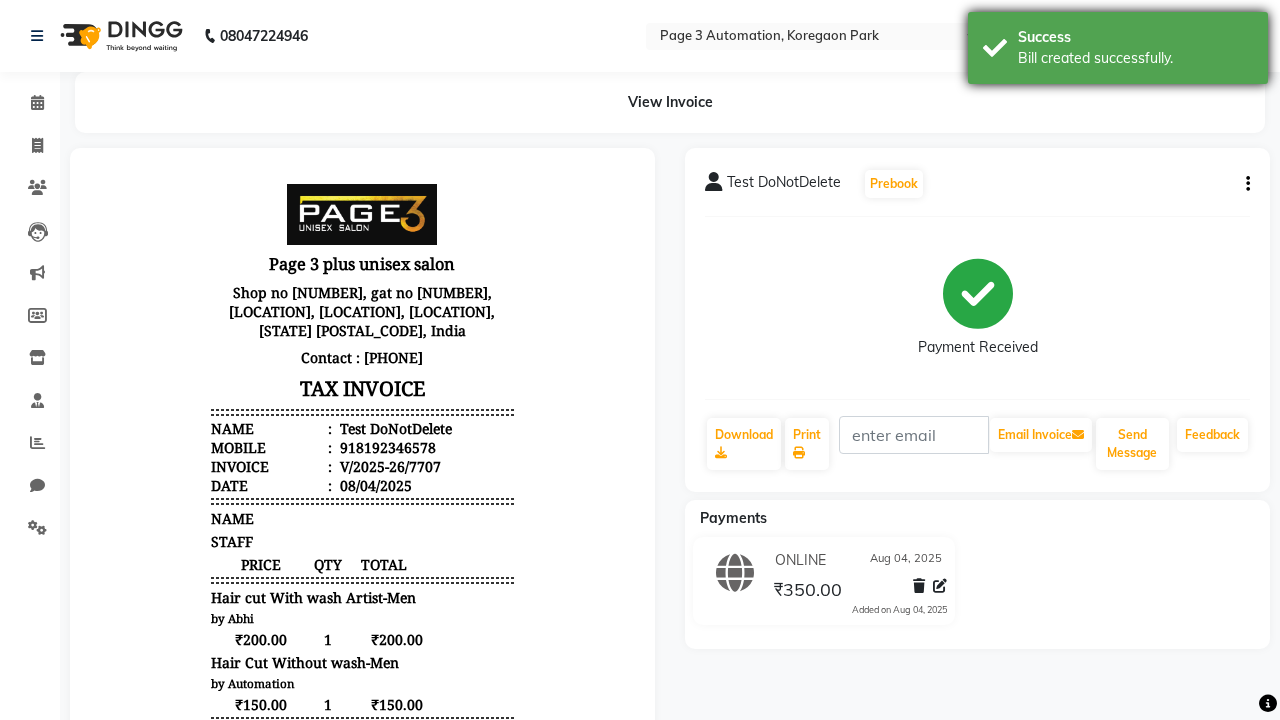 click on "Bill created successfully." at bounding box center (1135, 58) 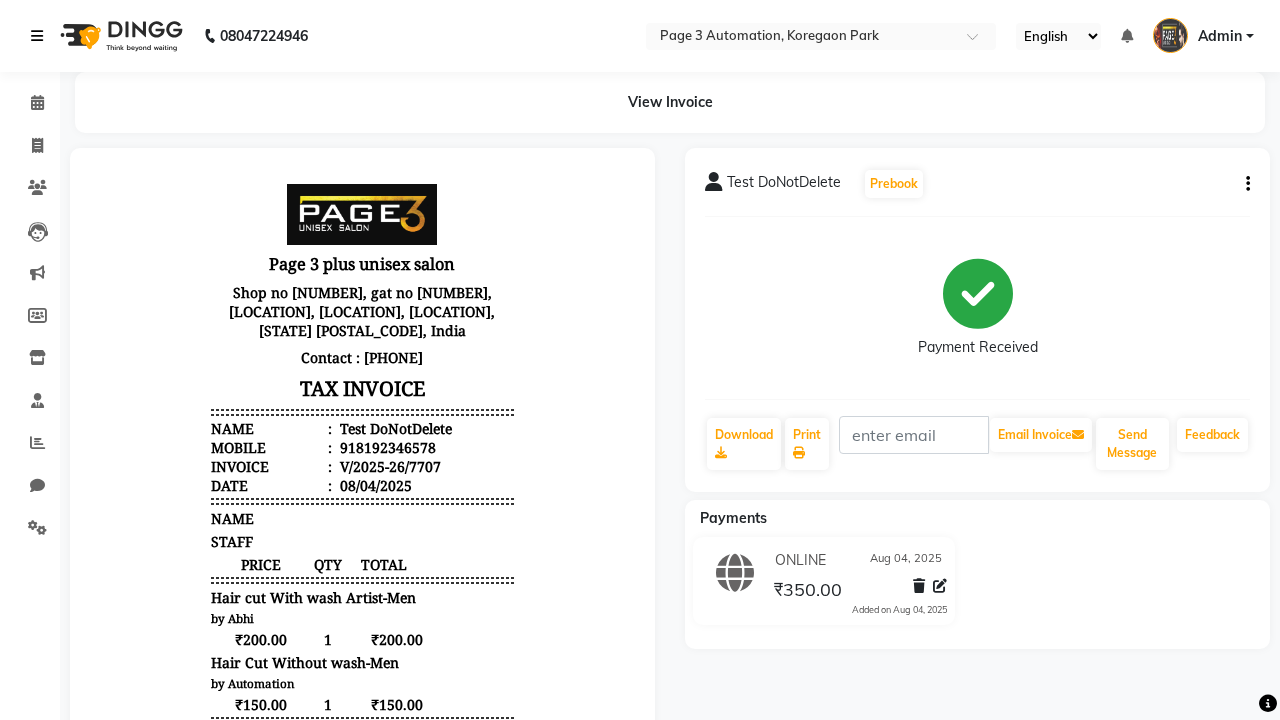 click at bounding box center [37, 36] 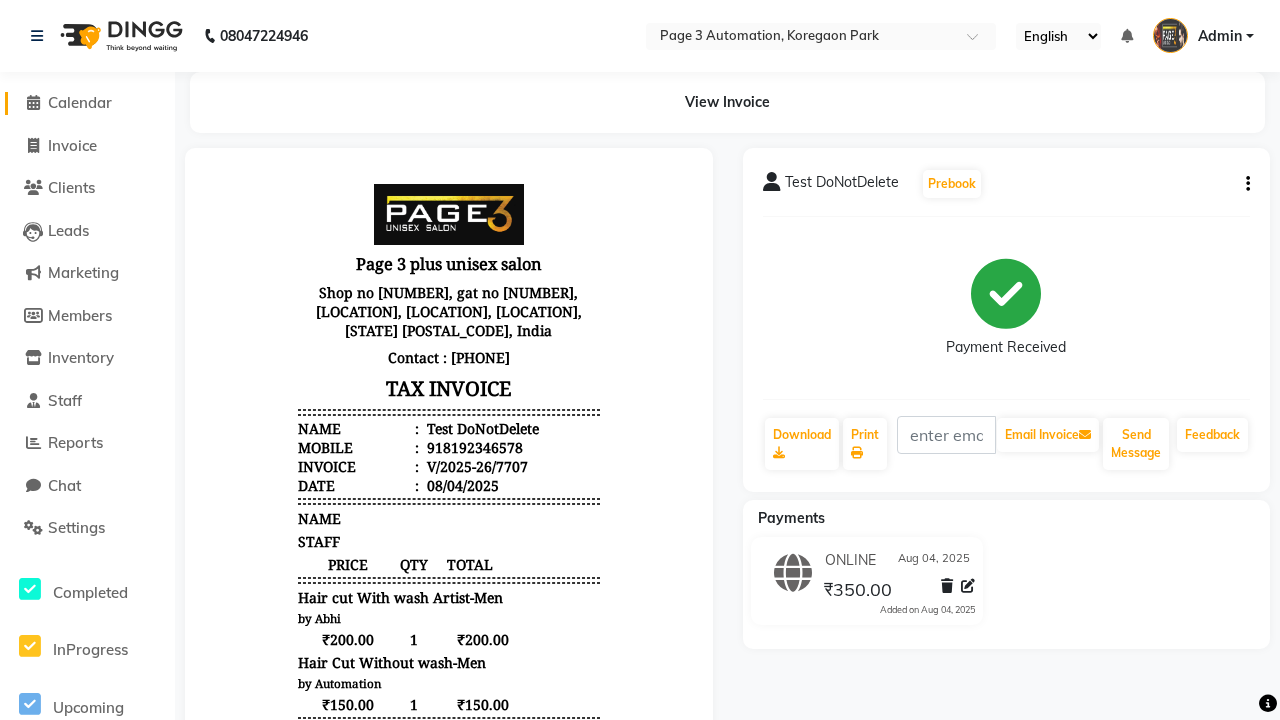 click on "Calendar" 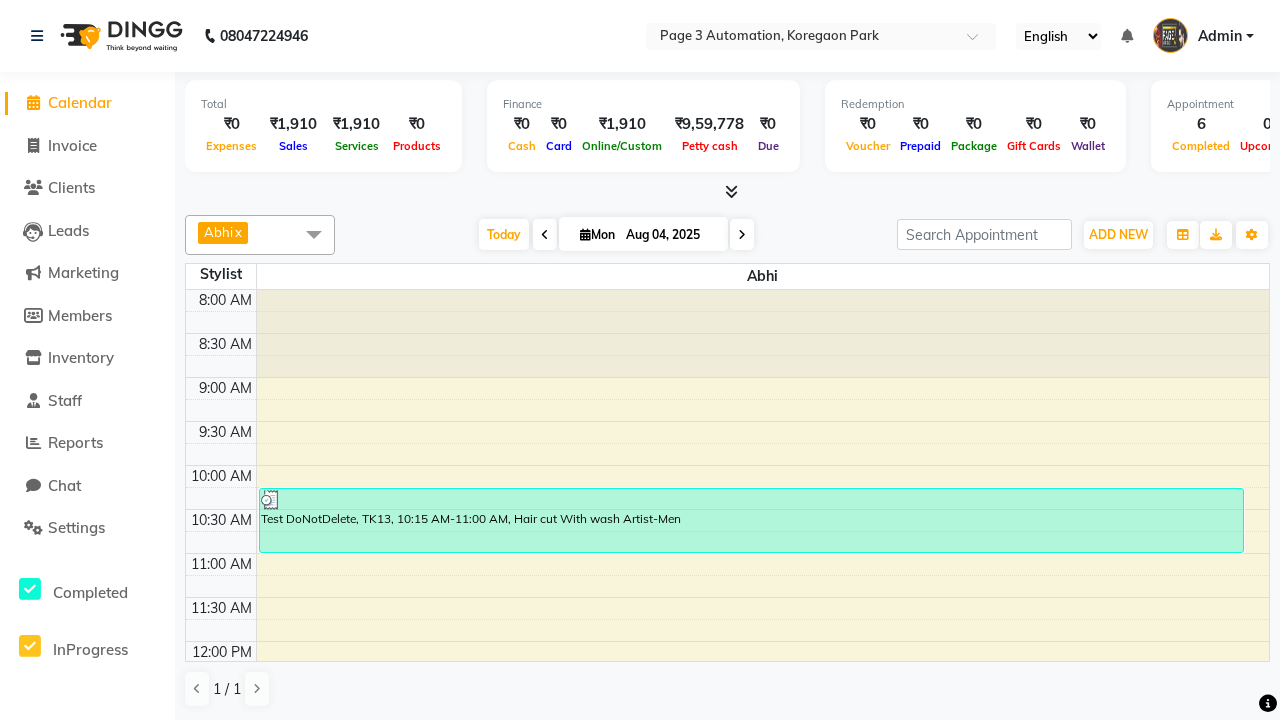click on "Test DoNotDelete, TK13, 10:15 AM-11:00 AM, Hair cut With wash Artist-Men" at bounding box center [751, 520] 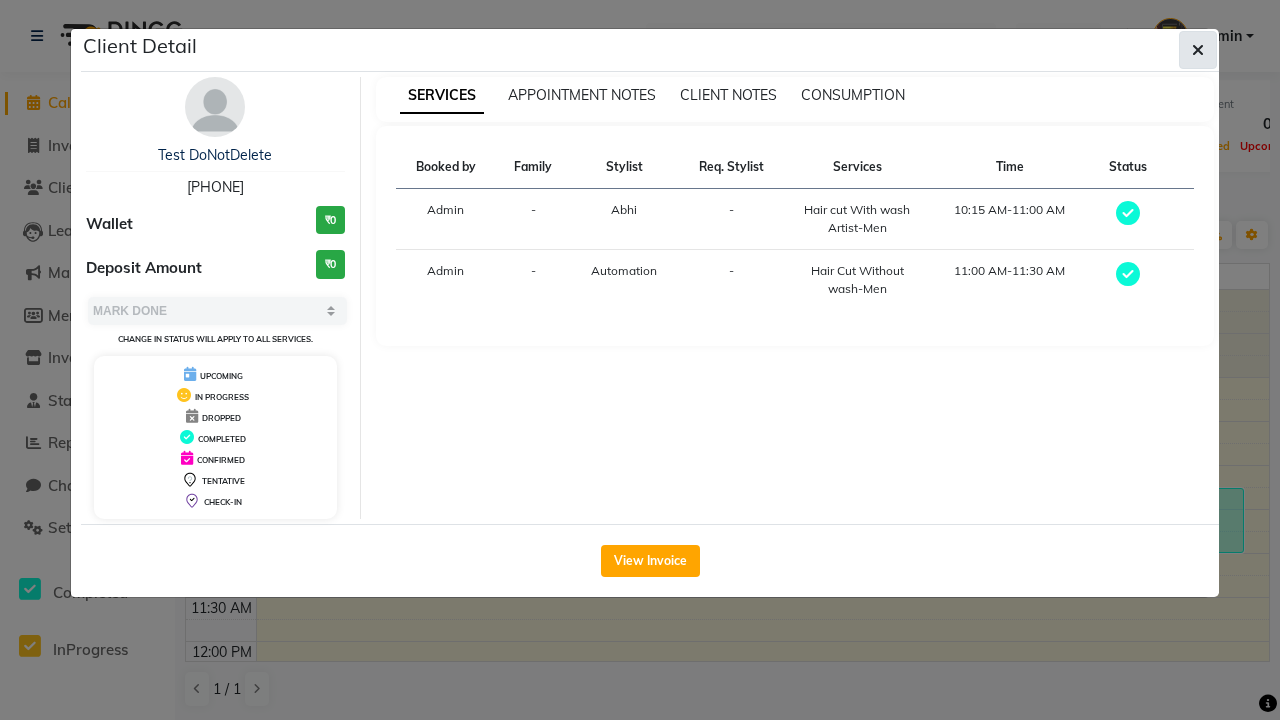click 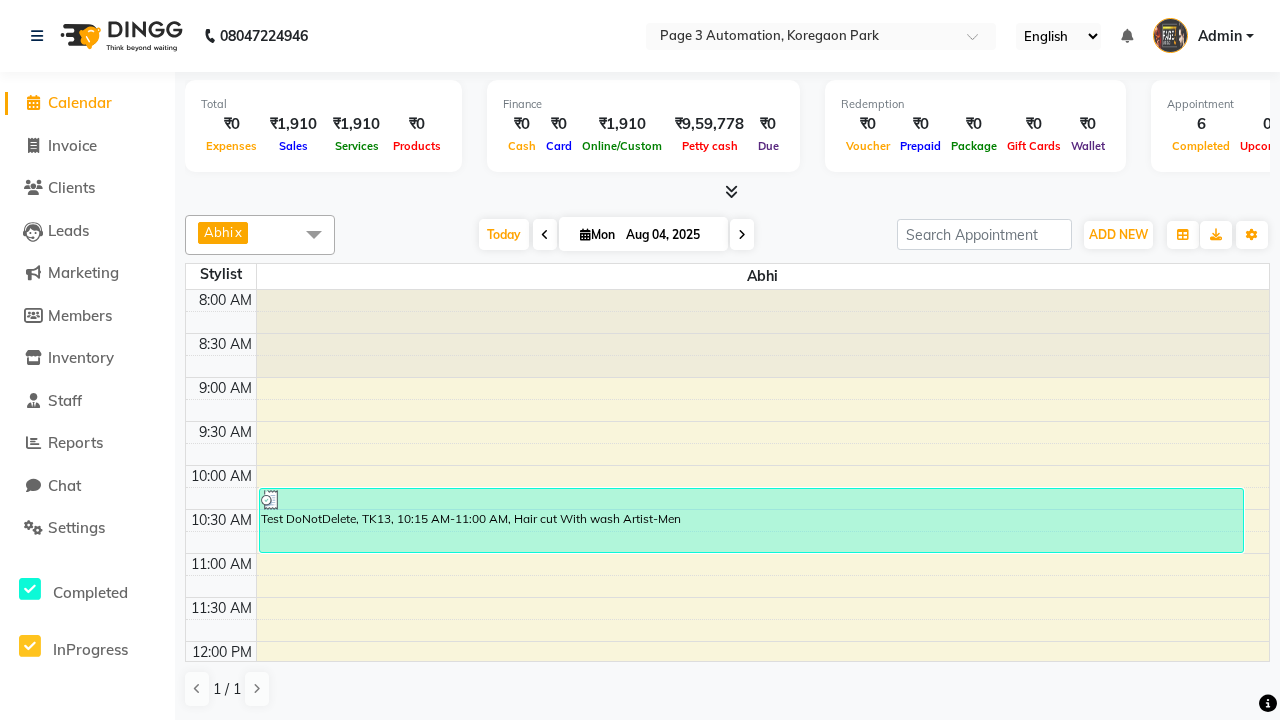 click at bounding box center [314, 234] 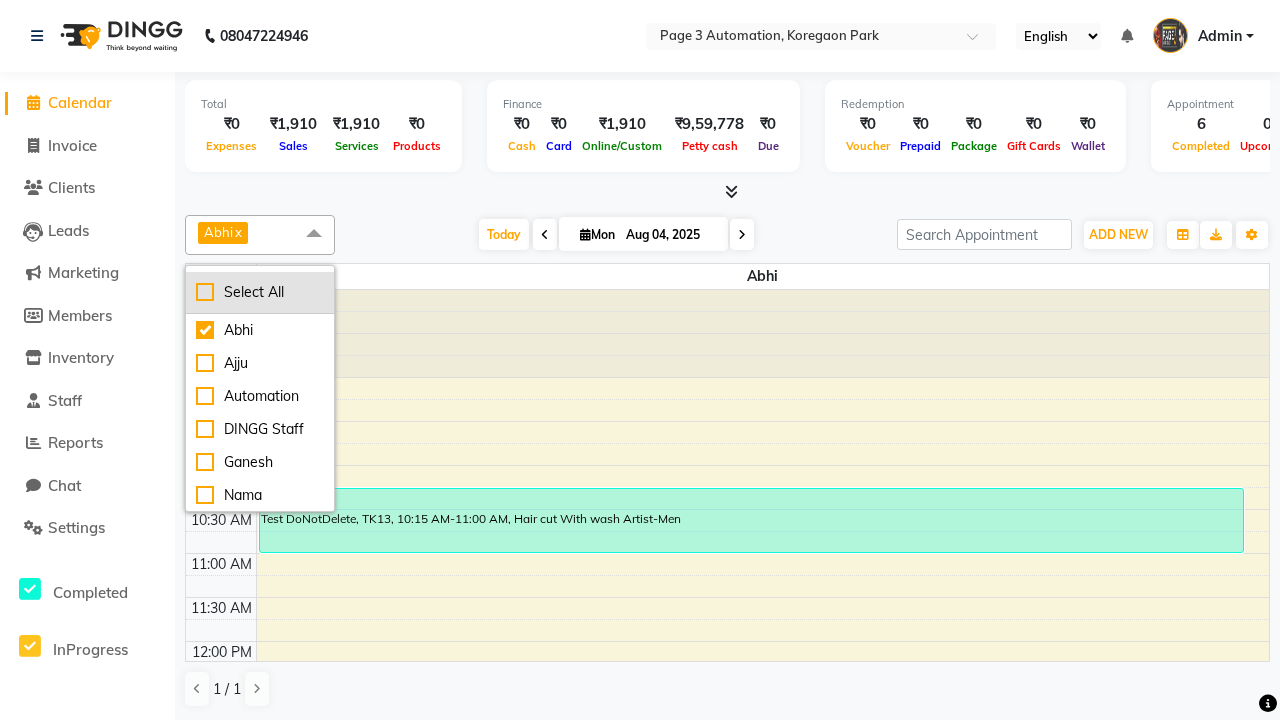 click on "Select All" at bounding box center (260, 292) 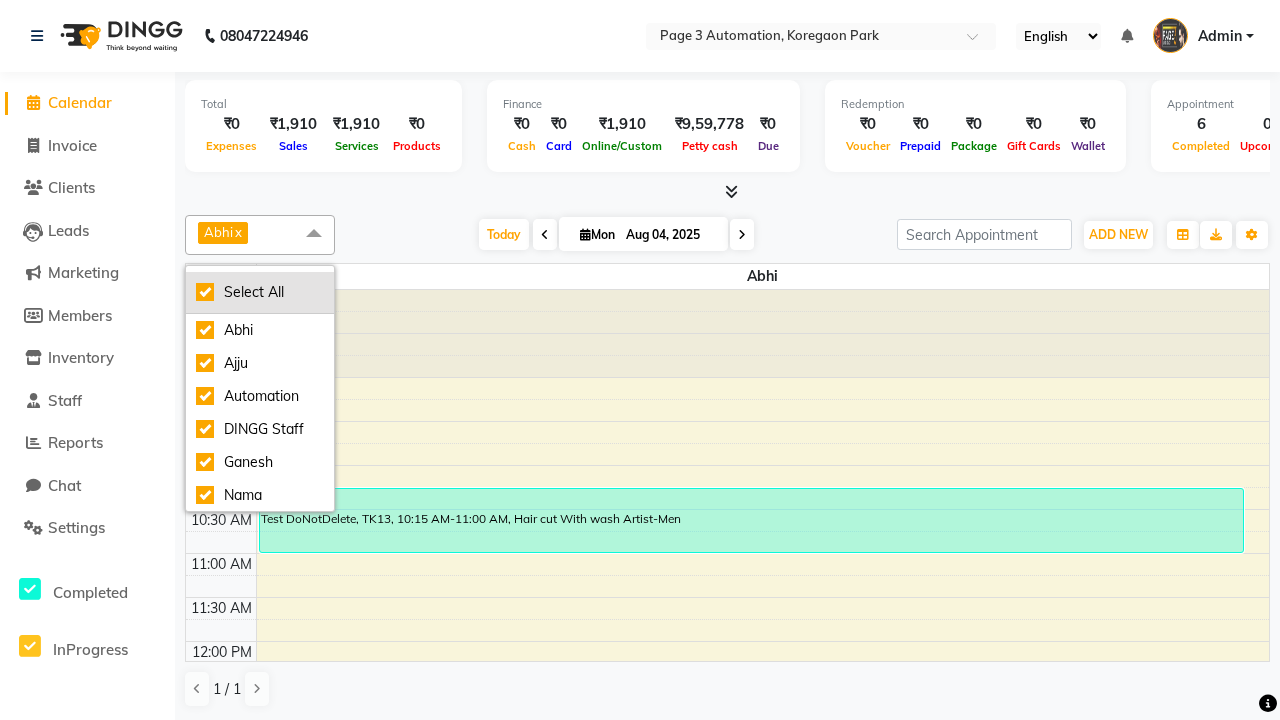 checkbox on "true" 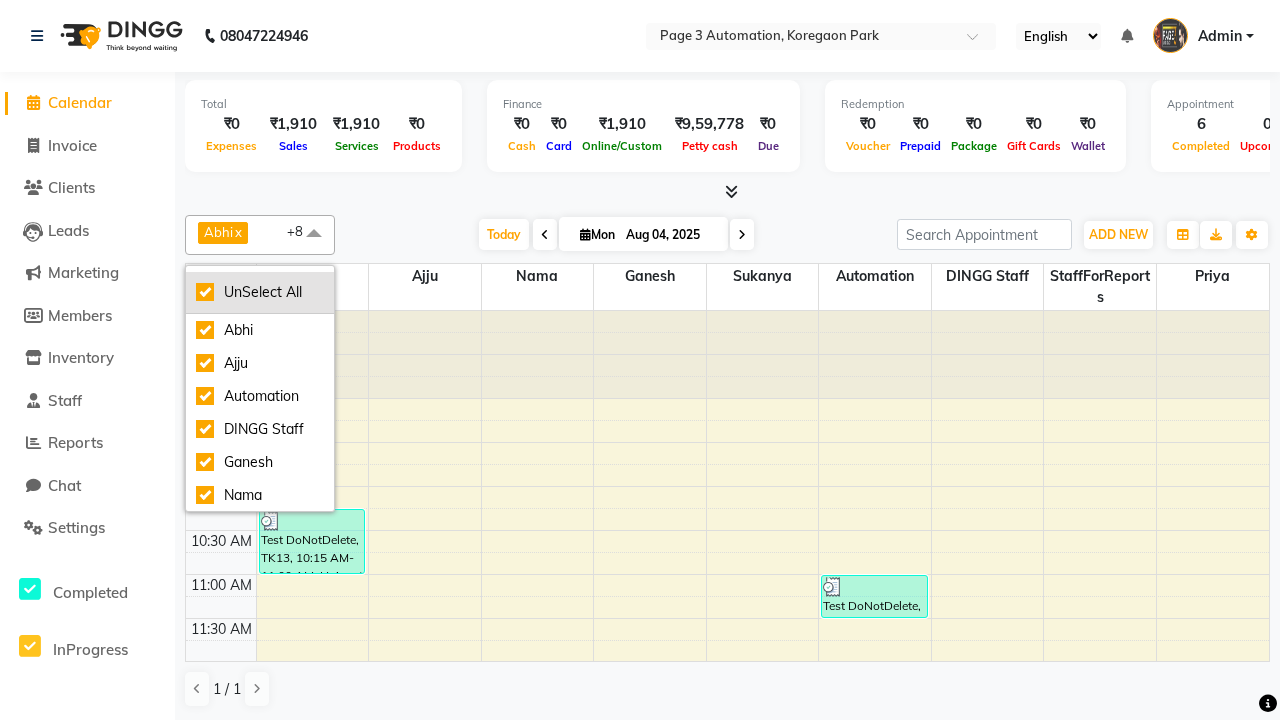 click on "UnSelect All" at bounding box center [260, 292] 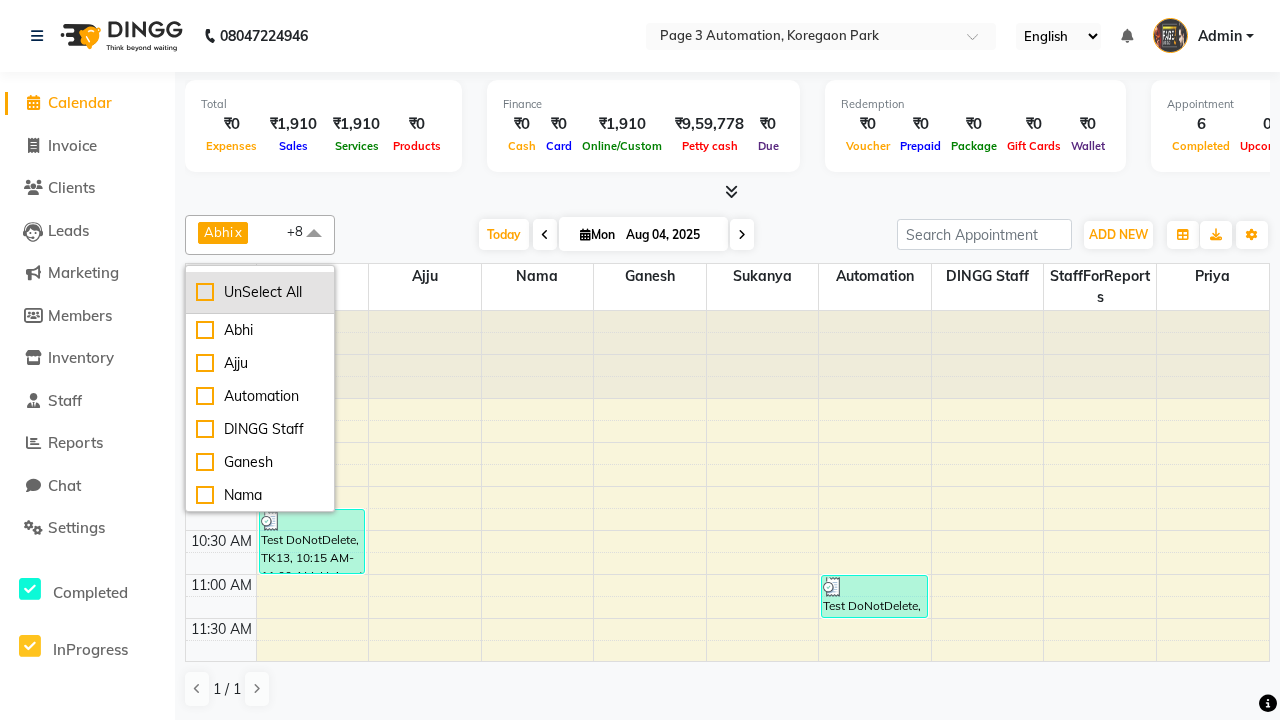 checkbox on "false" 